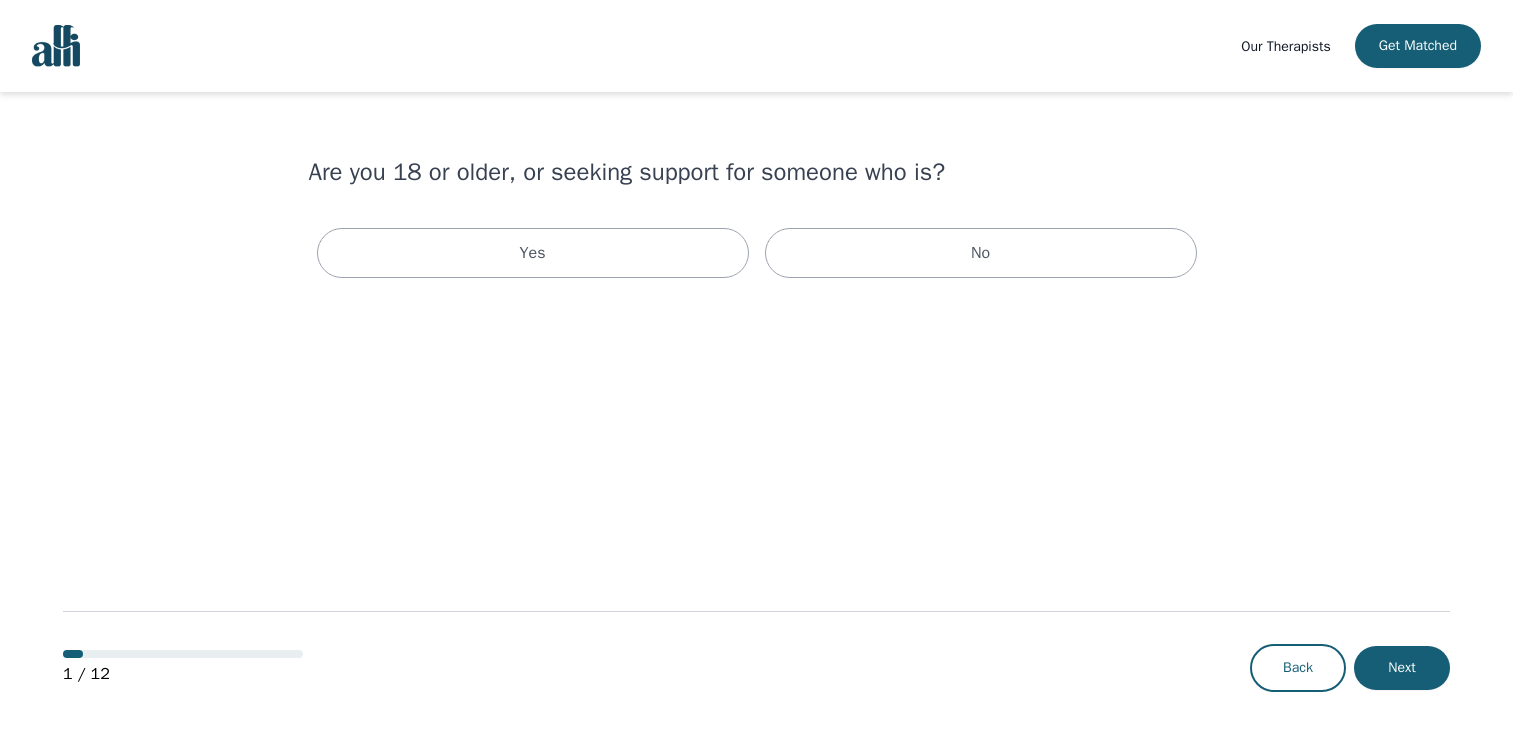 scroll, scrollTop: 0, scrollLeft: 0, axis: both 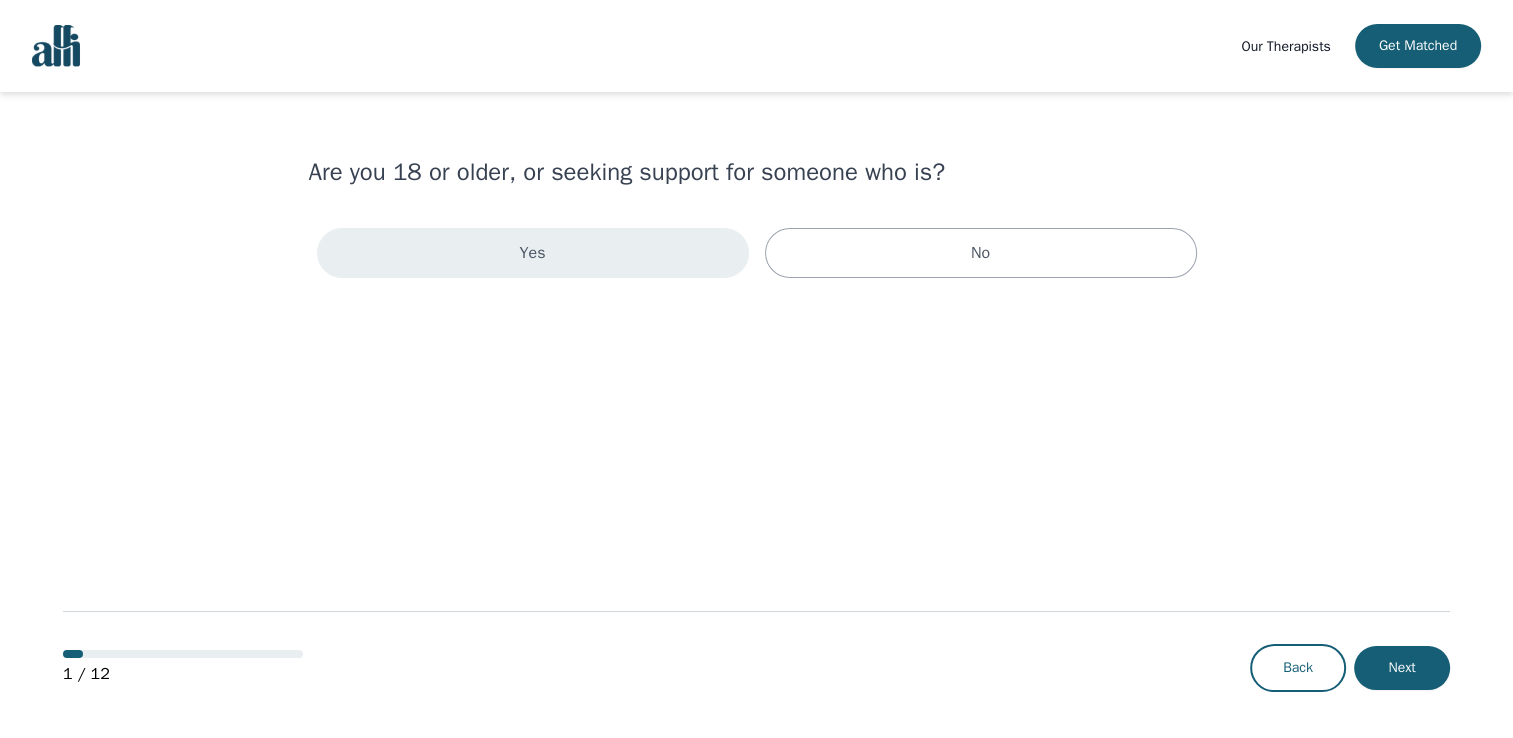 click on "Yes" at bounding box center (533, 253) 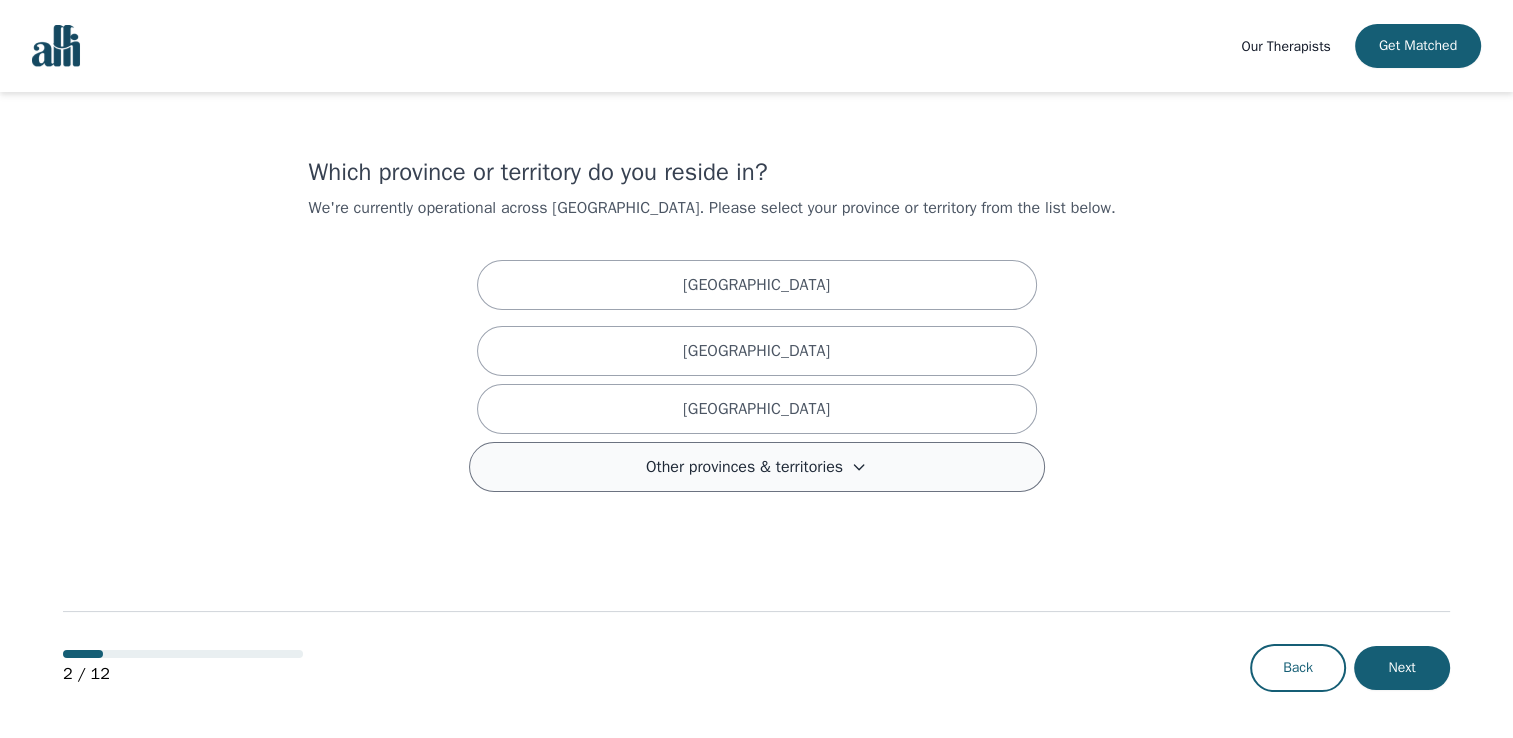 click on "Other provinces & territories" at bounding box center (744, 467) 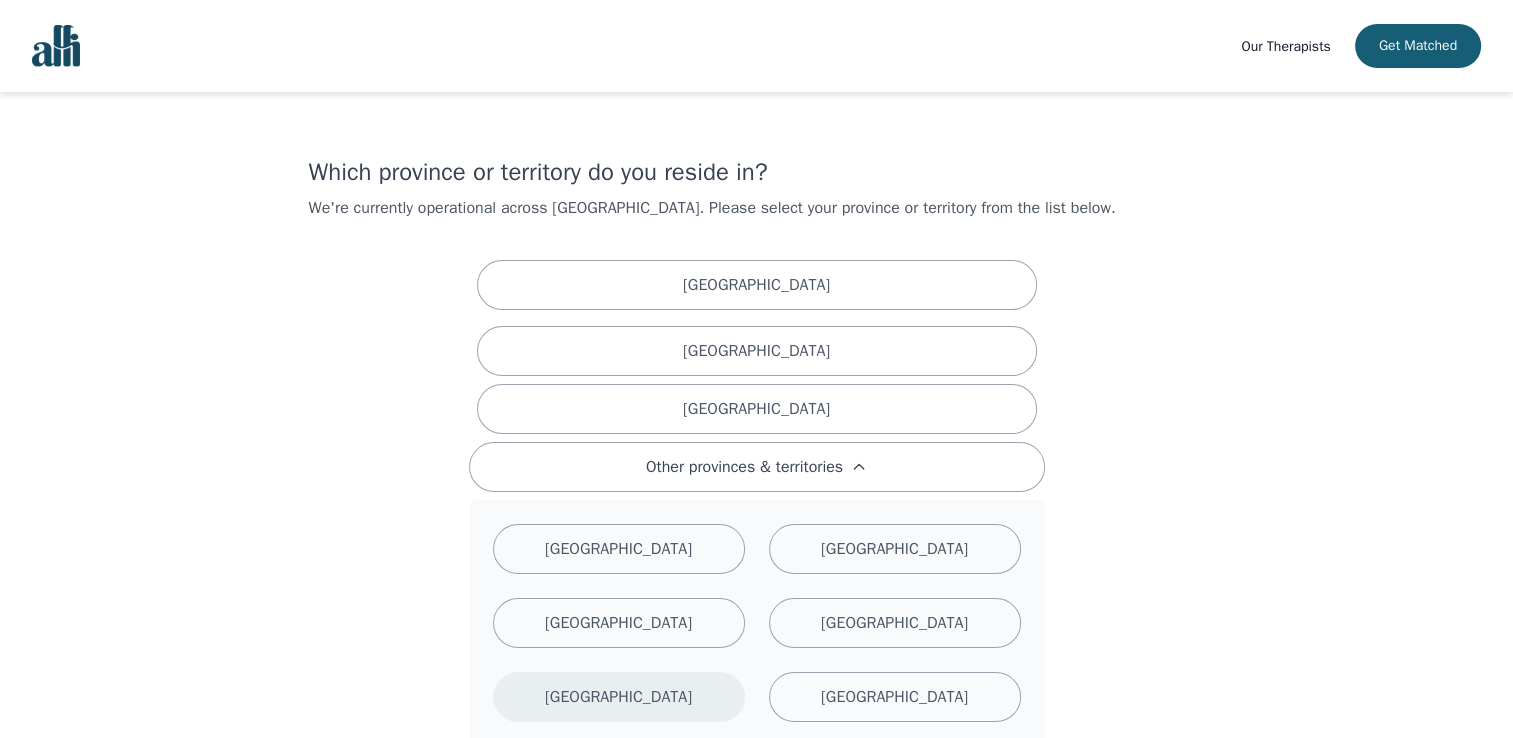 click on "Nova Scotia" at bounding box center [618, 697] 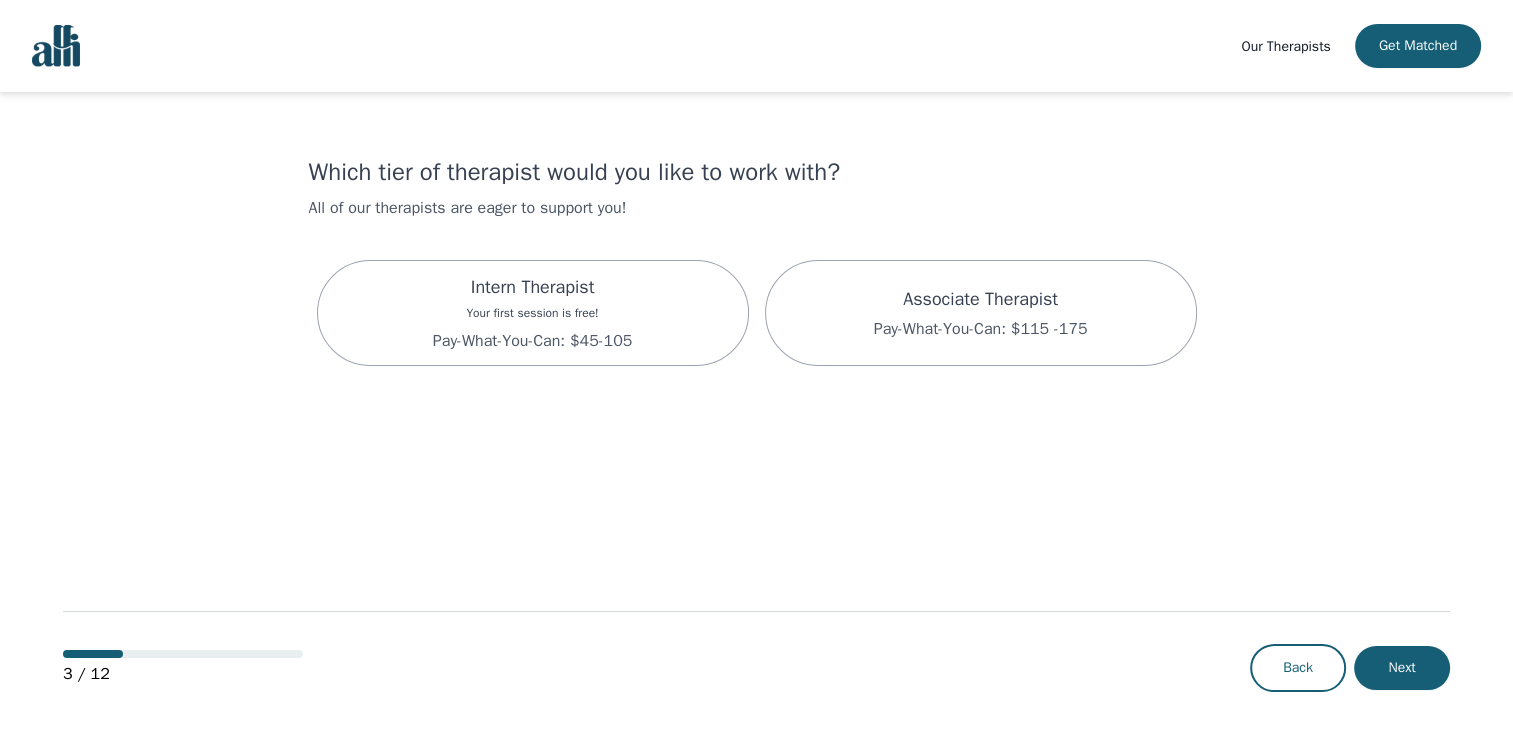 scroll, scrollTop: 2, scrollLeft: 0, axis: vertical 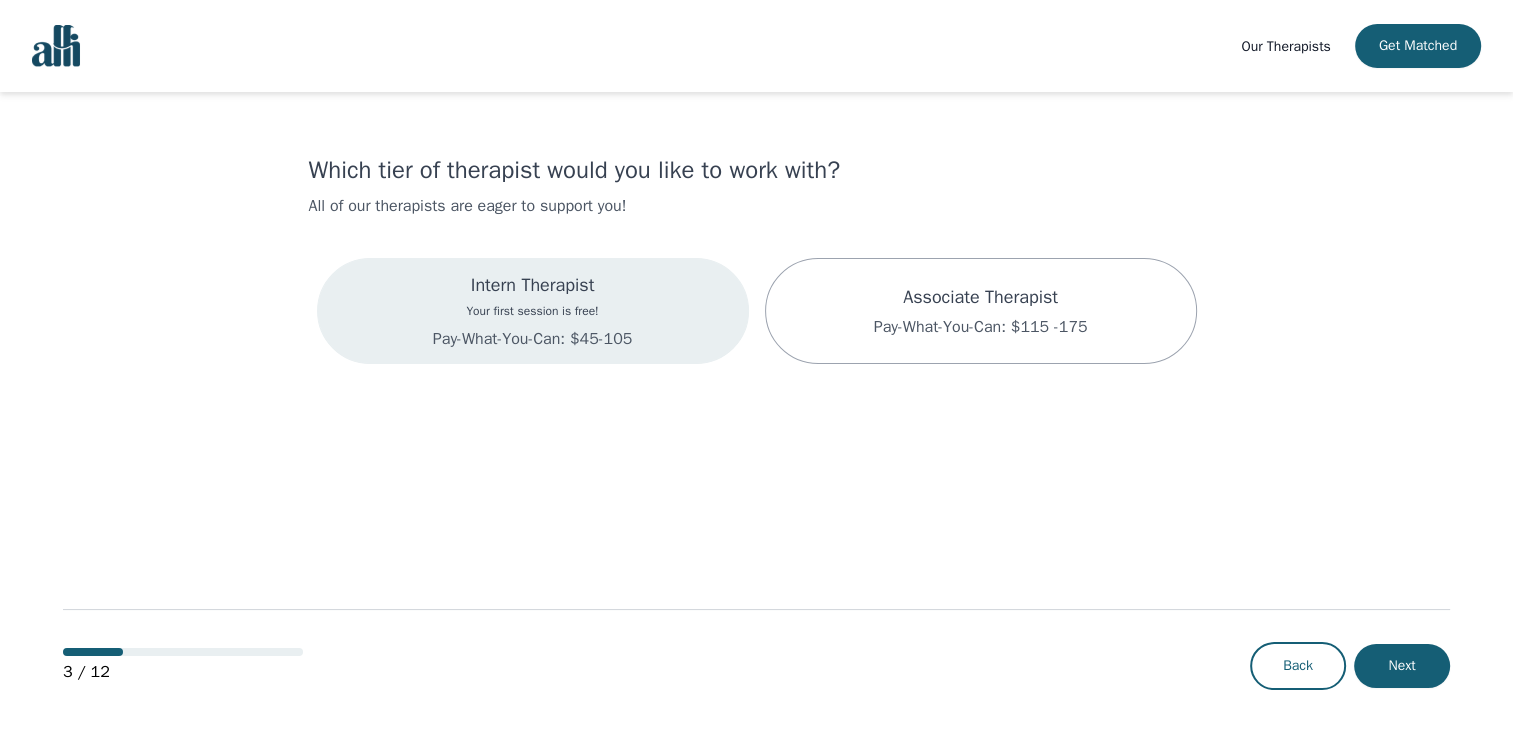 click on "Pay-What-You-Can: $45-105" at bounding box center [532, 339] 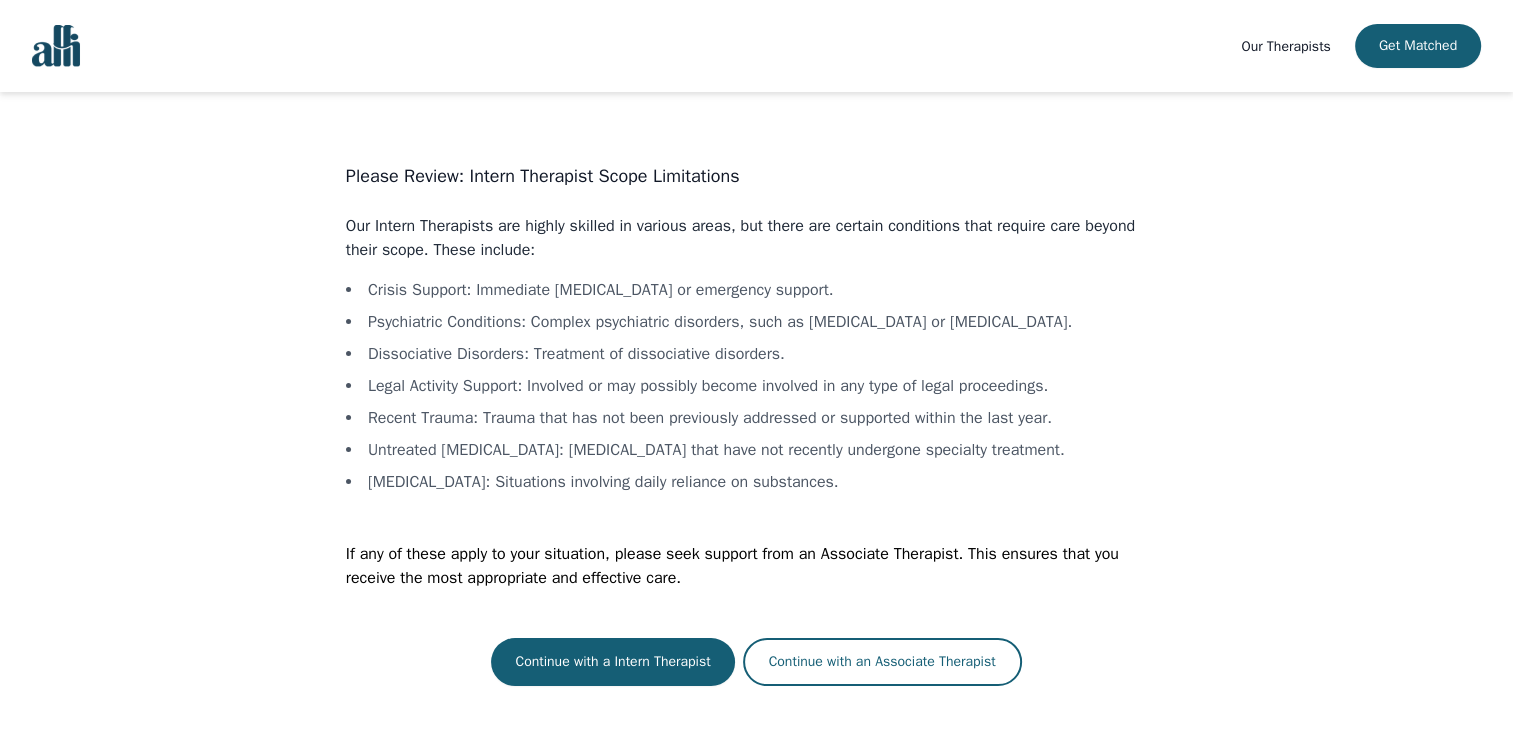 scroll, scrollTop: 0, scrollLeft: 0, axis: both 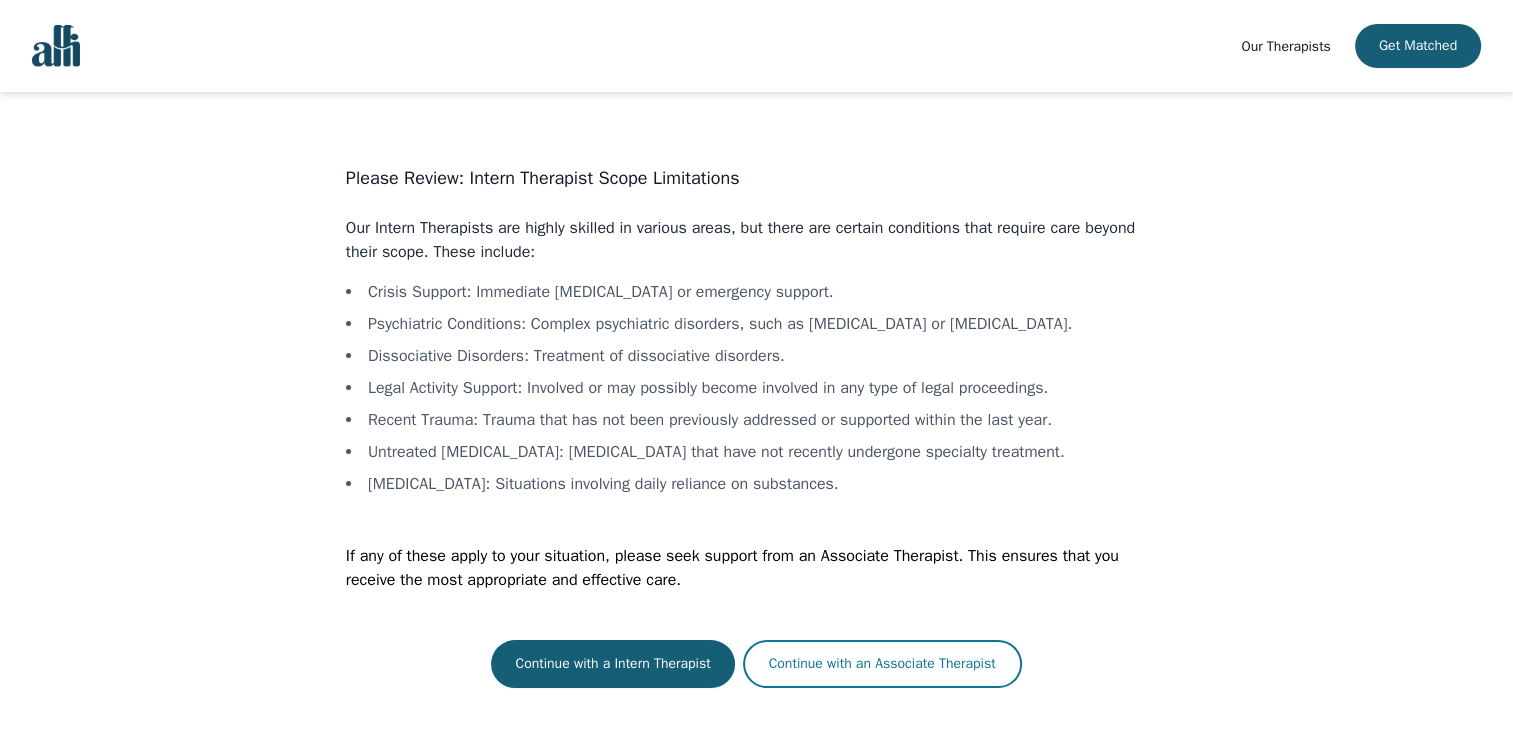 click on "Continue with an Associate Therapist" at bounding box center (882, 664) 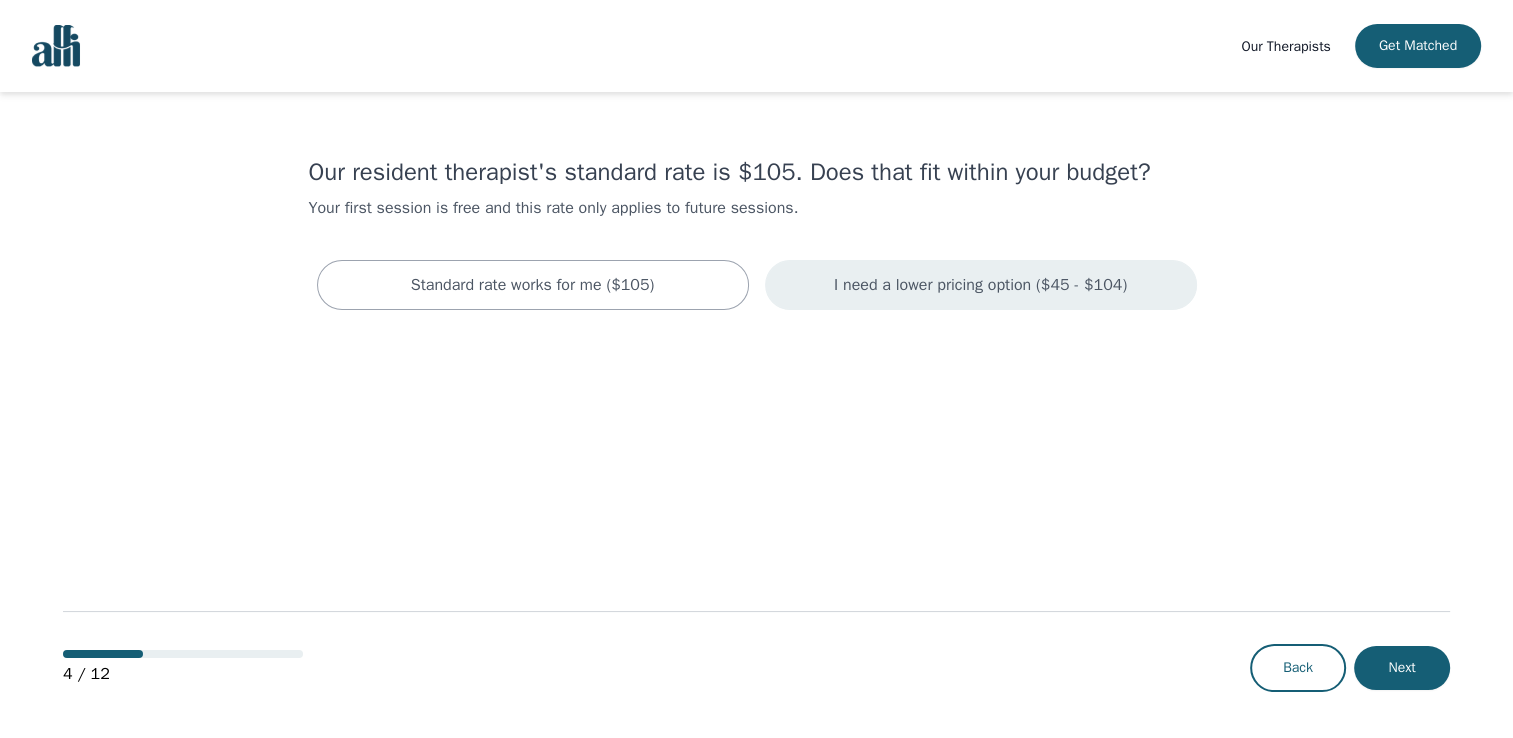 click on "I need a lower pricing option ($45 - $104)" at bounding box center (980, 285) 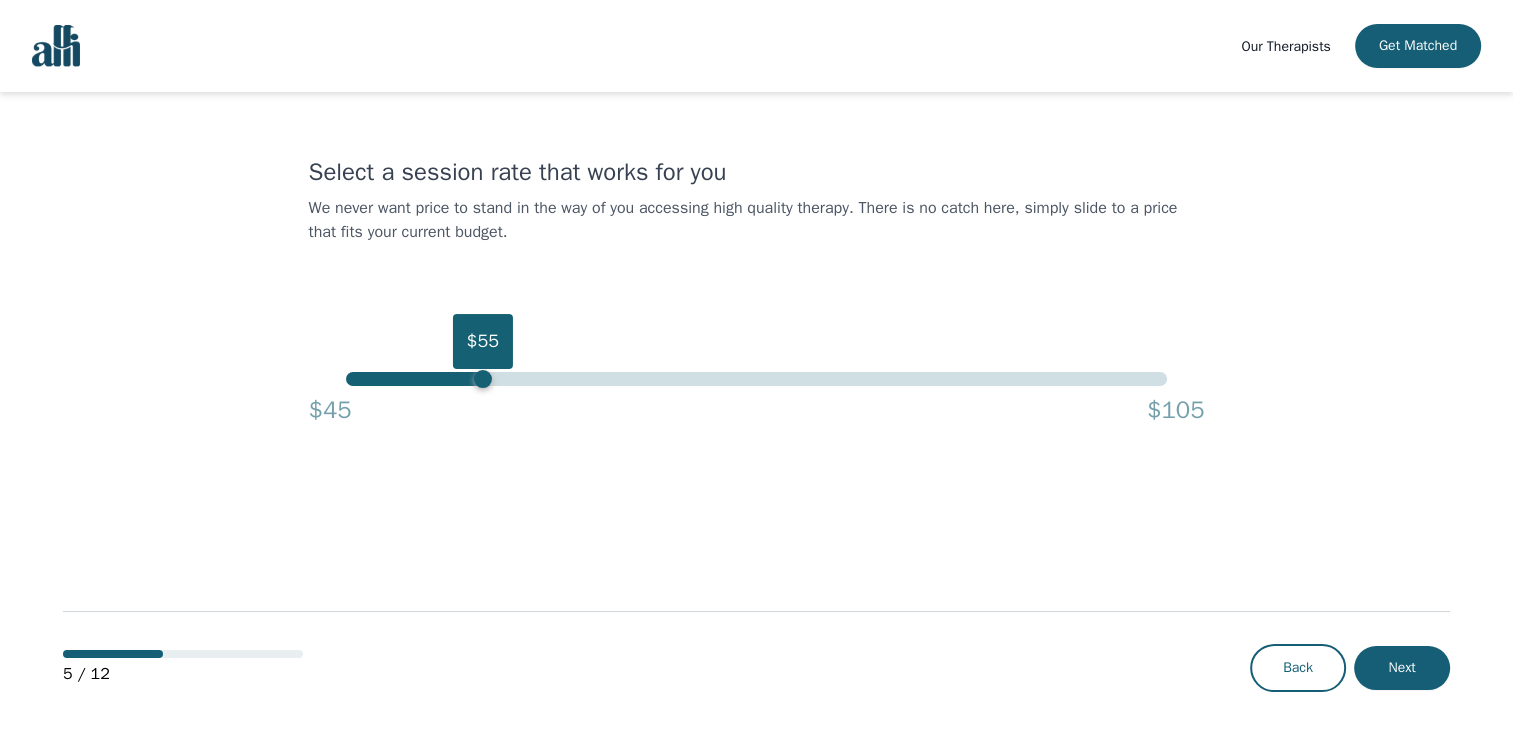drag, startPoint x: 1173, startPoint y: 378, endPoint x: 475, endPoint y: 401, distance: 698.37885 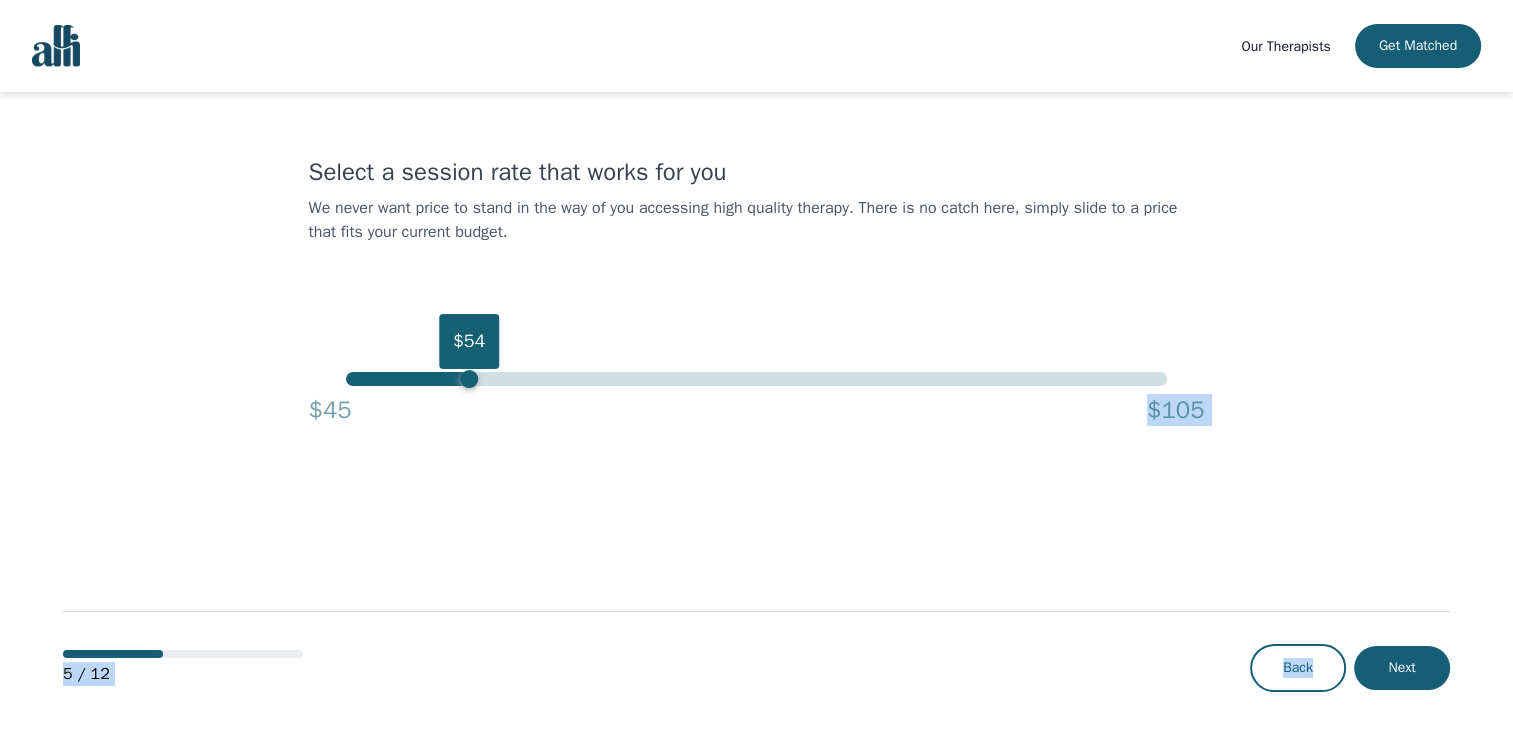 drag, startPoint x: 475, startPoint y: 401, endPoint x: 1398, endPoint y: 789, distance: 1001.2357 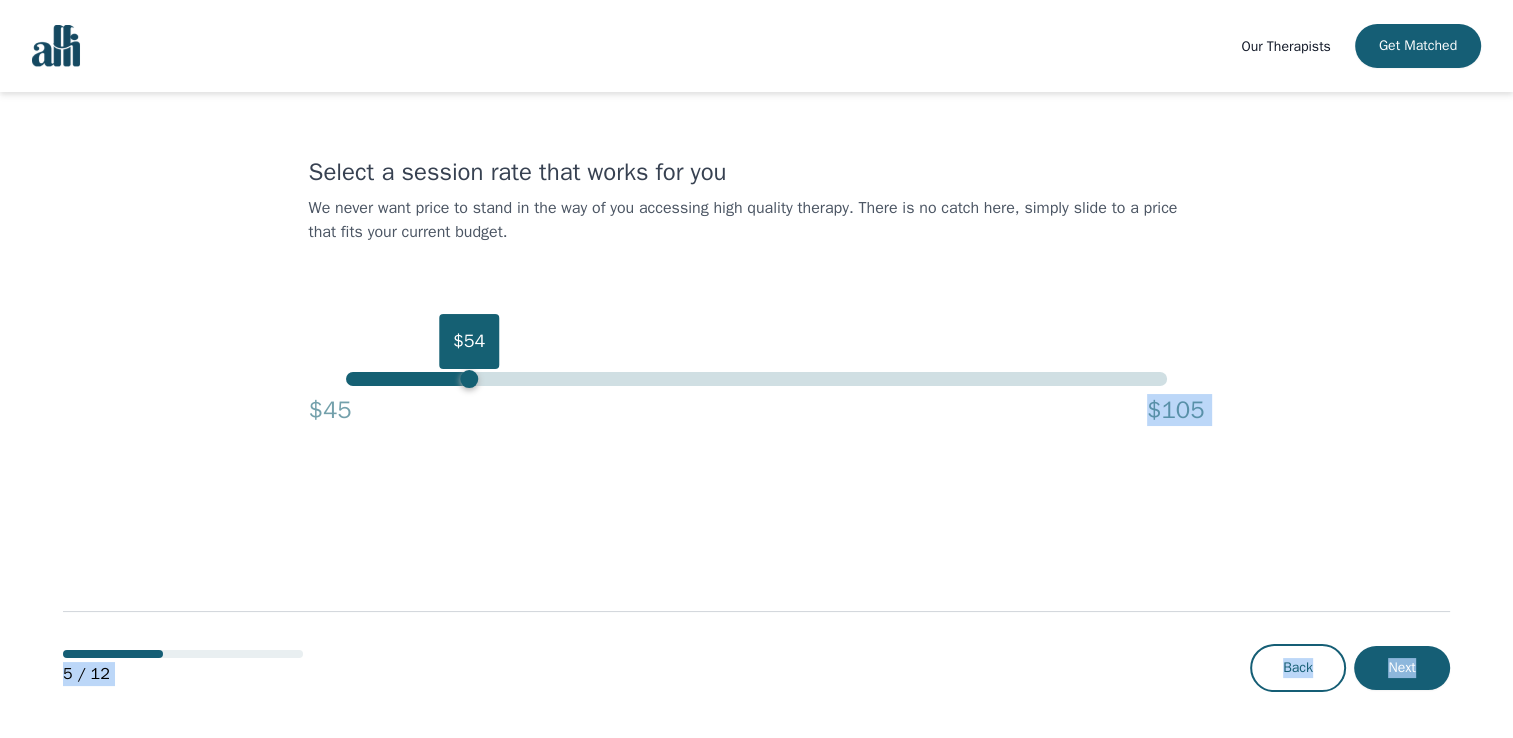 scroll, scrollTop: 2, scrollLeft: 0, axis: vertical 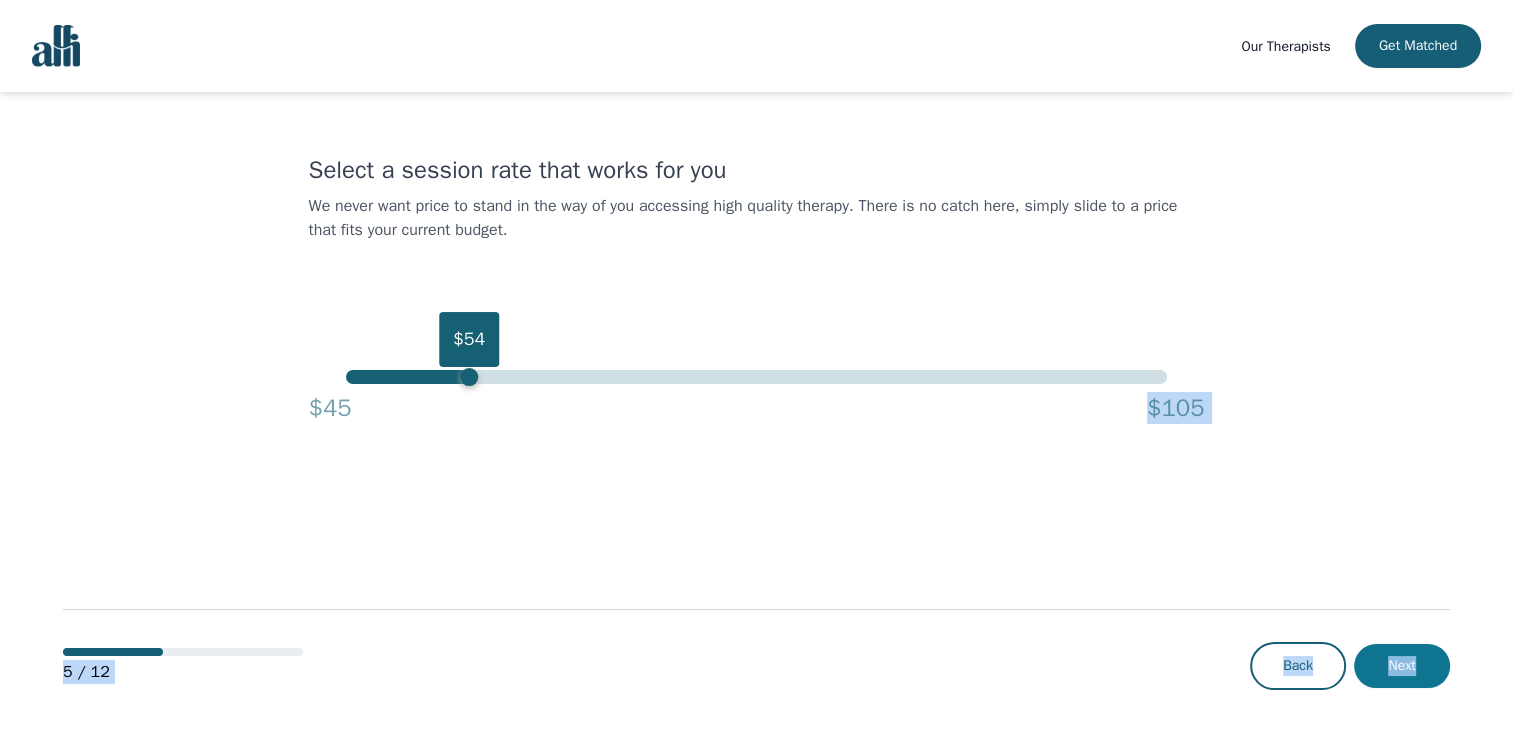 drag, startPoint x: 1398, startPoint y: 789, endPoint x: 1362, endPoint y: 679, distance: 115.74109 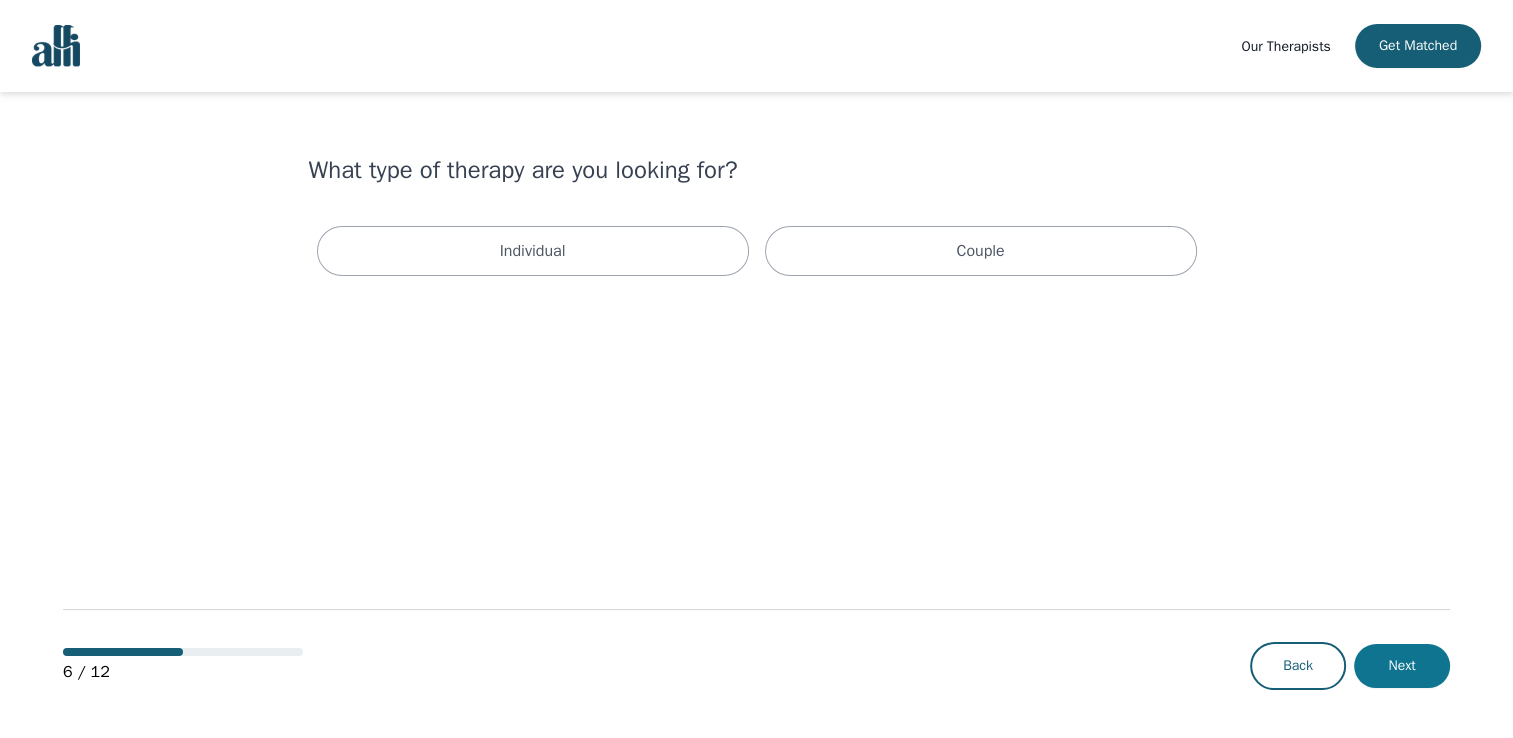 scroll, scrollTop: 0, scrollLeft: 0, axis: both 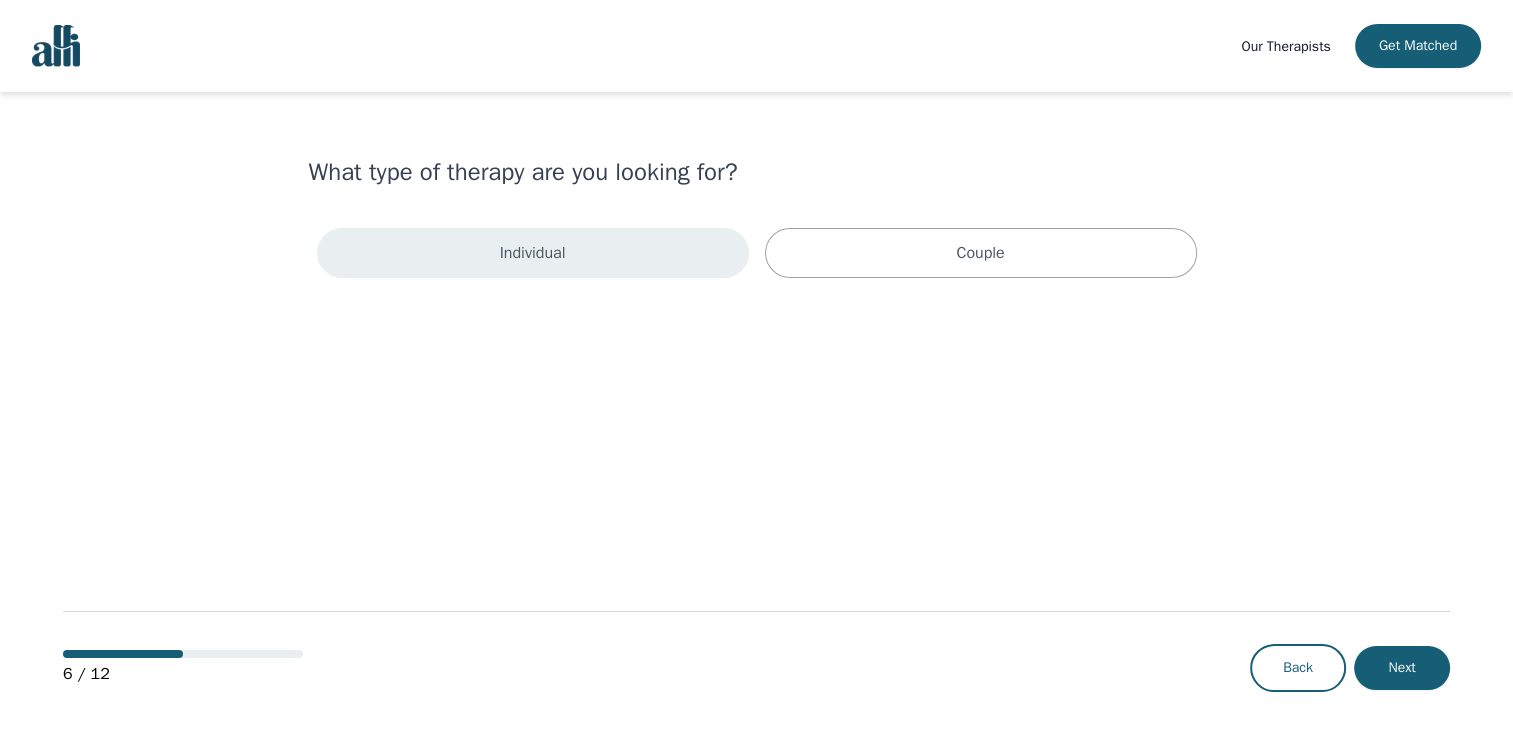 click on "Individual" at bounding box center [533, 253] 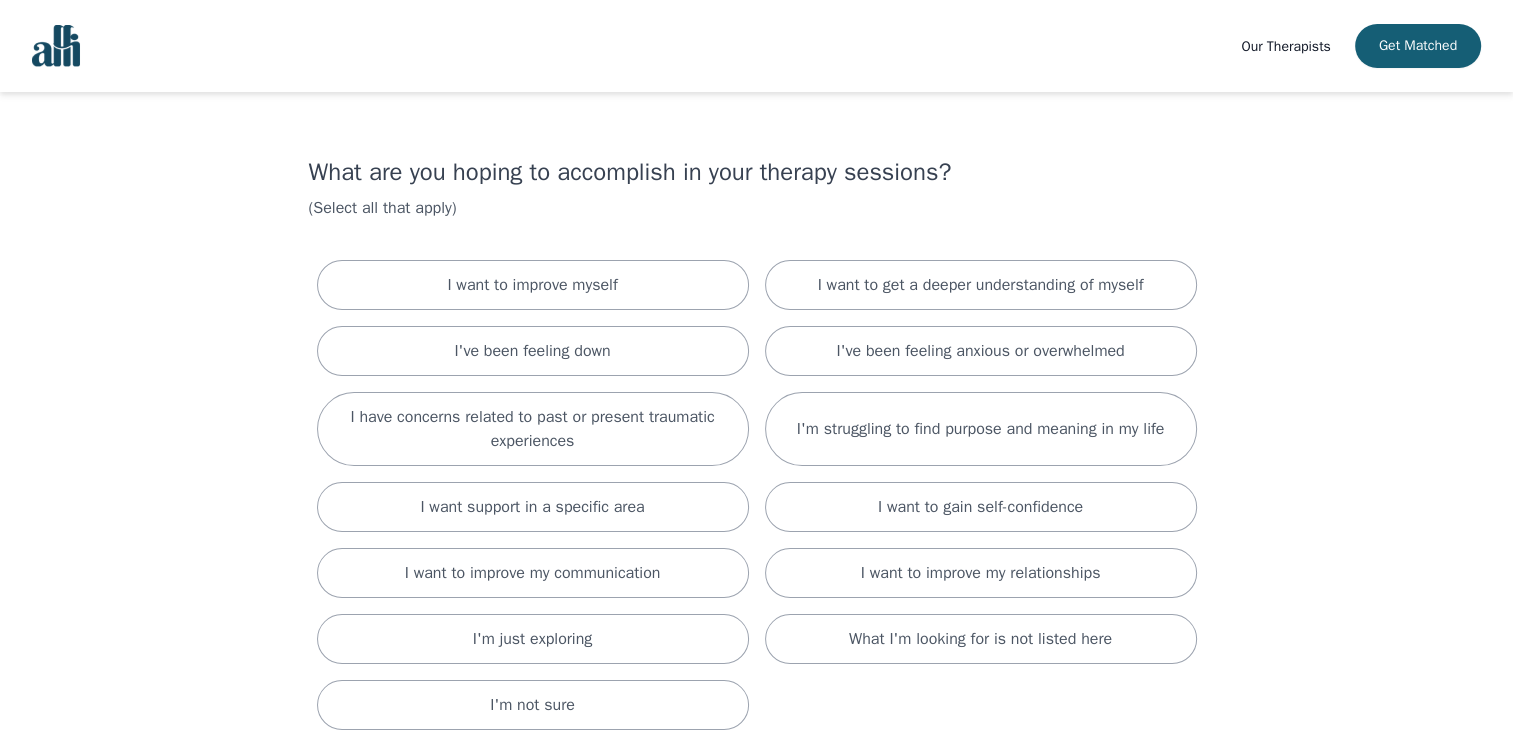 click on "I want to improve myself I want to get a deeper understanding of myself I've been feeling down I've been feeling anxious or overwhelmed I have concerns related to past or present traumatic experiences I'm struggling to find purpose and meaning in my life I want support in a specific area I want to gain self-confidence I want to improve my communication I want to improve my relationships I'm just exploring What I'm looking for is not listed here I'm not sure" at bounding box center (757, 495) 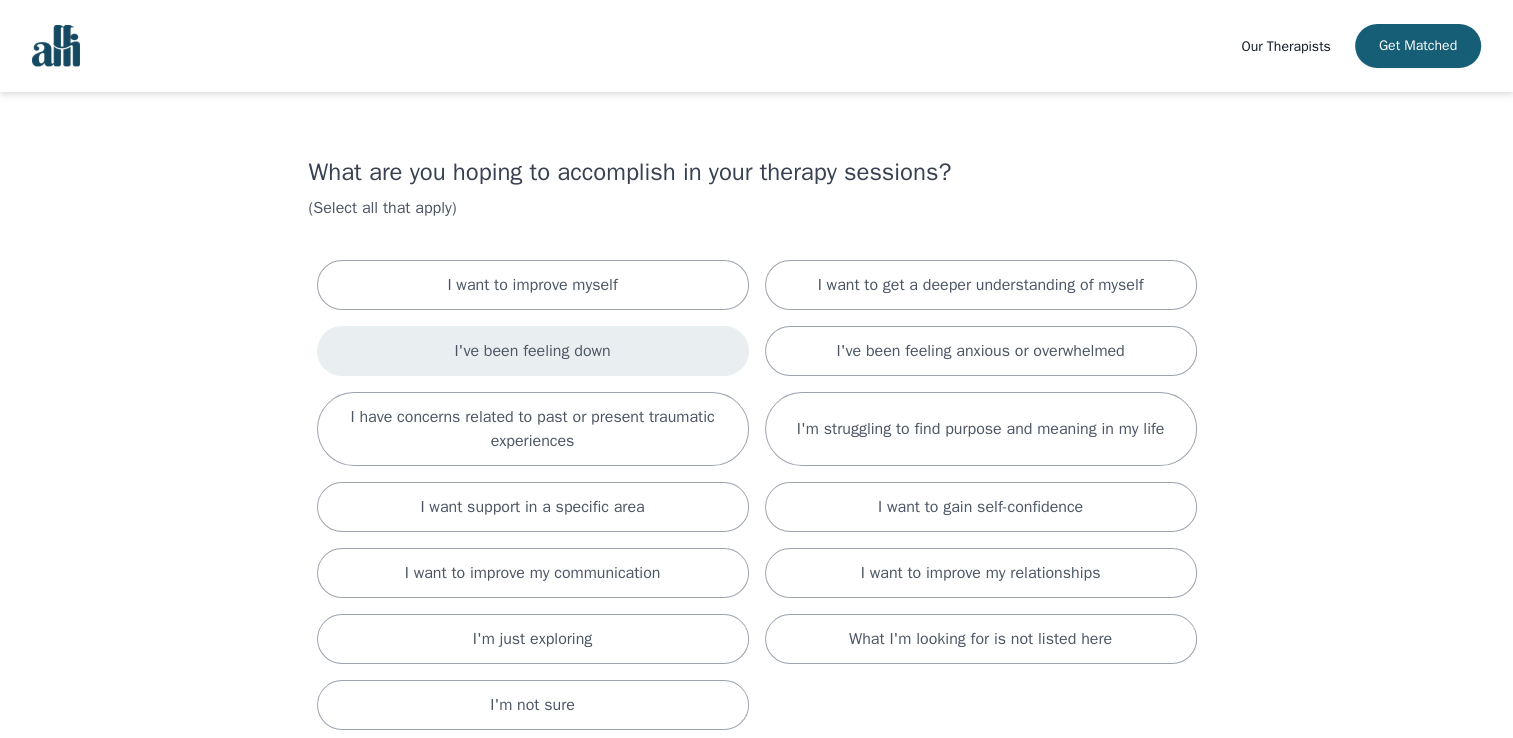 click on "I've been feeling down" at bounding box center (533, 351) 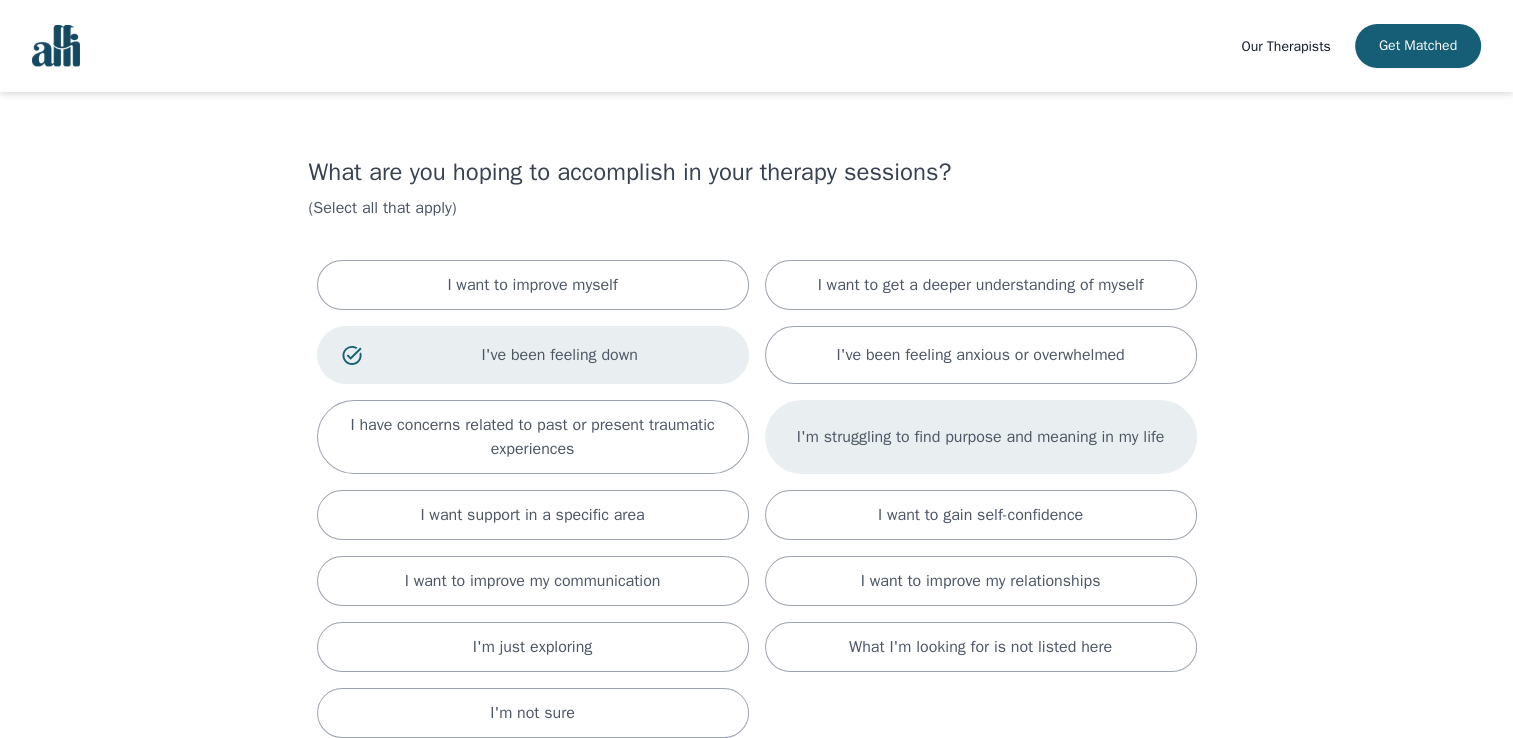 click on "I'm struggling to find purpose and meaning in my life" at bounding box center [981, 437] 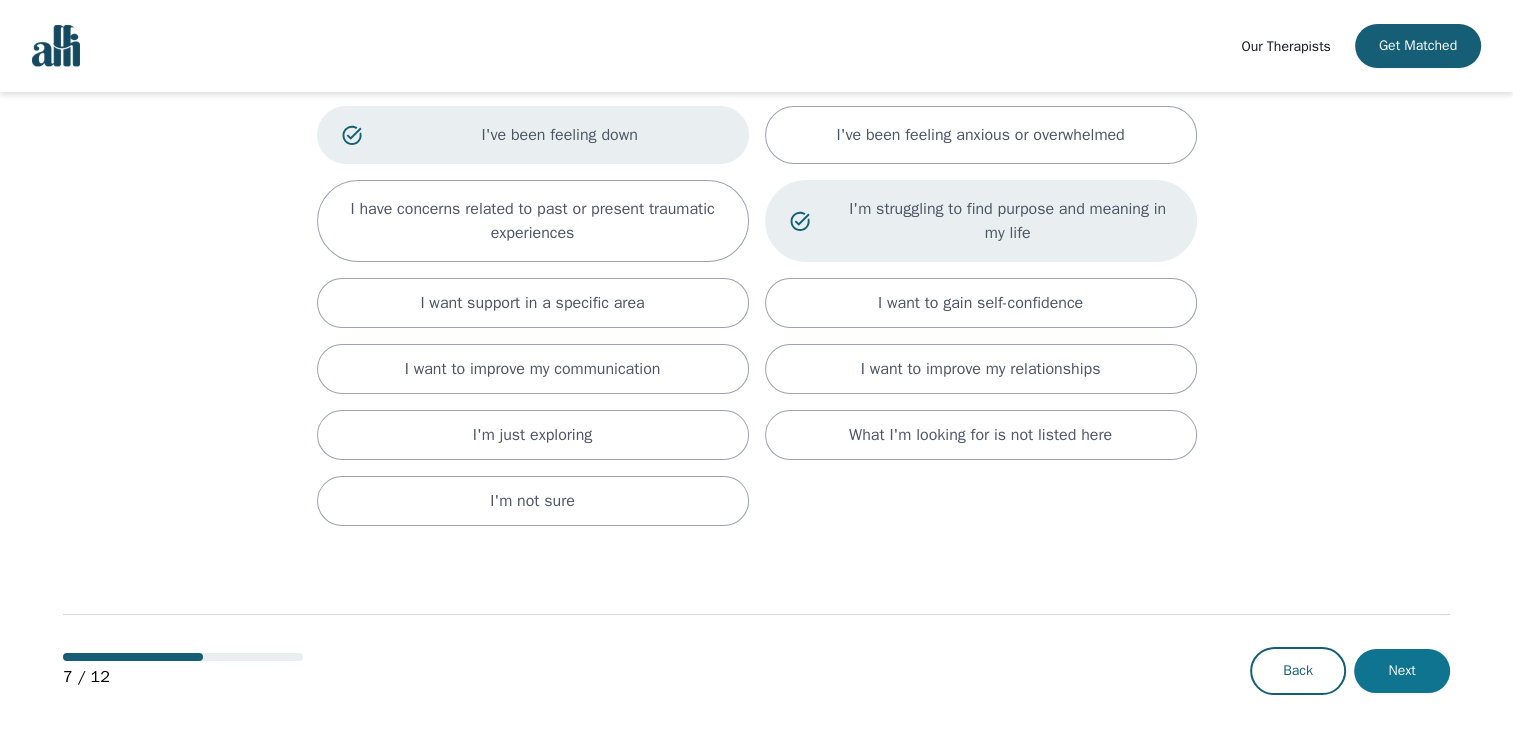 click on "Next" at bounding box center (1402, 671) 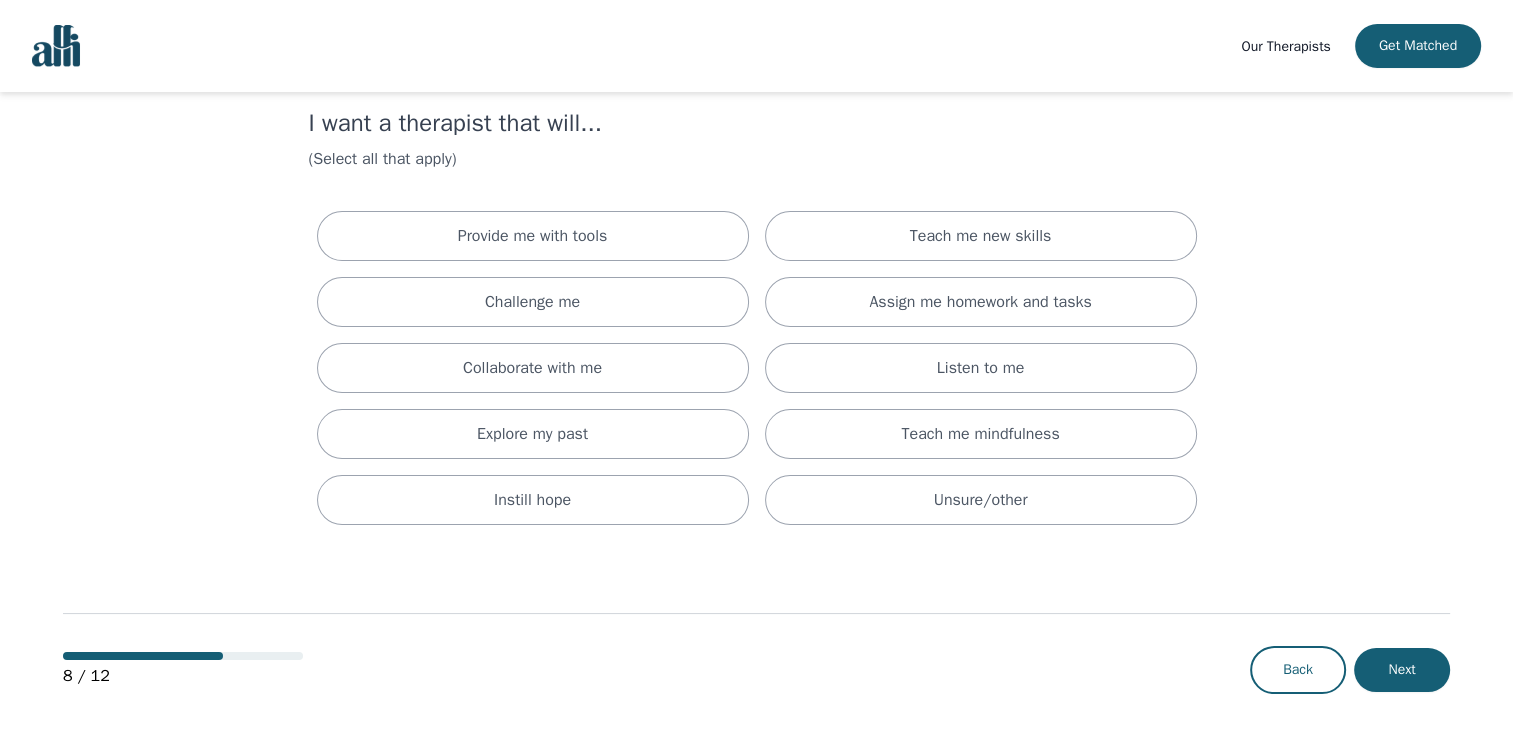 scroll, scrollTop: 0, scrollLeft: 0, axis: both 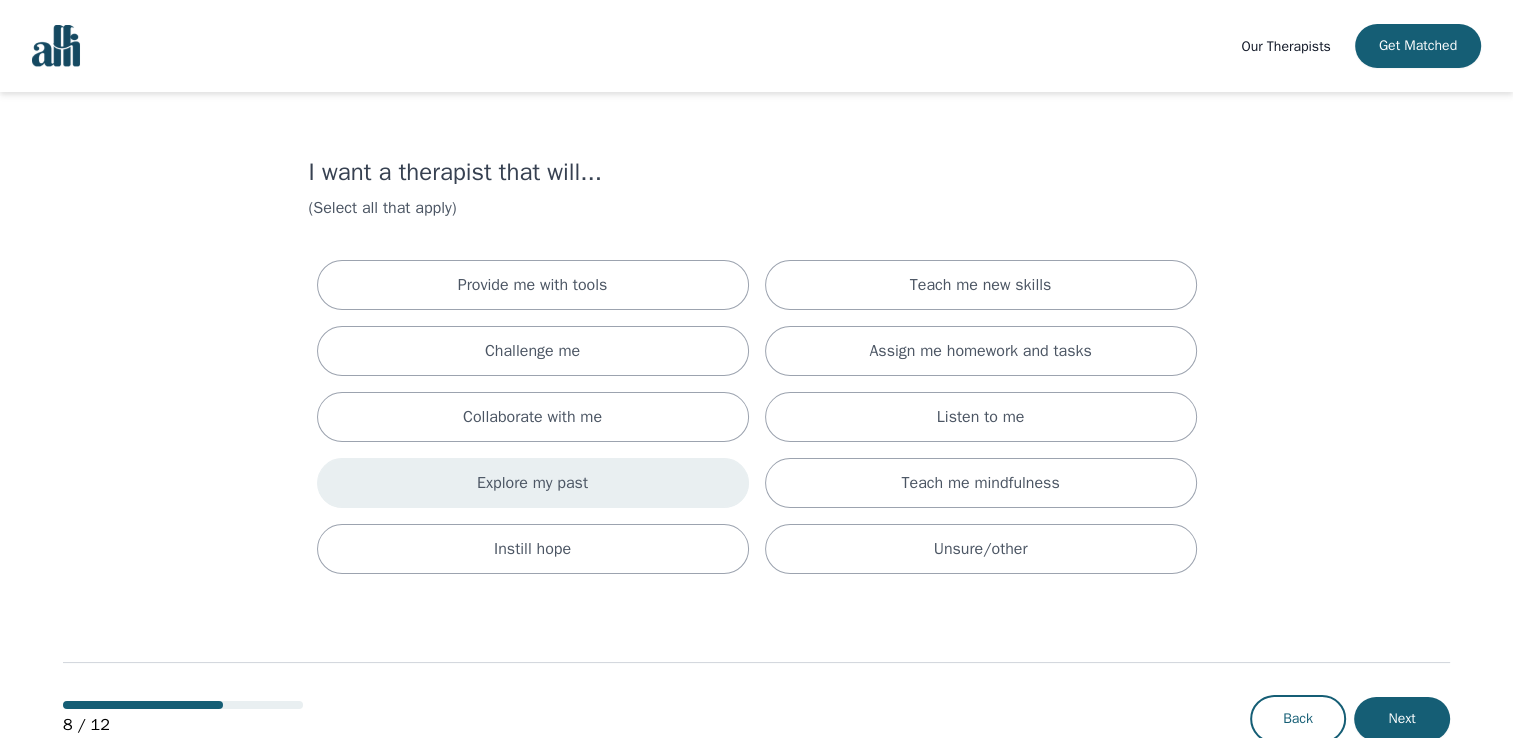 click on "Explore my past" at bounding box center [533, 483] 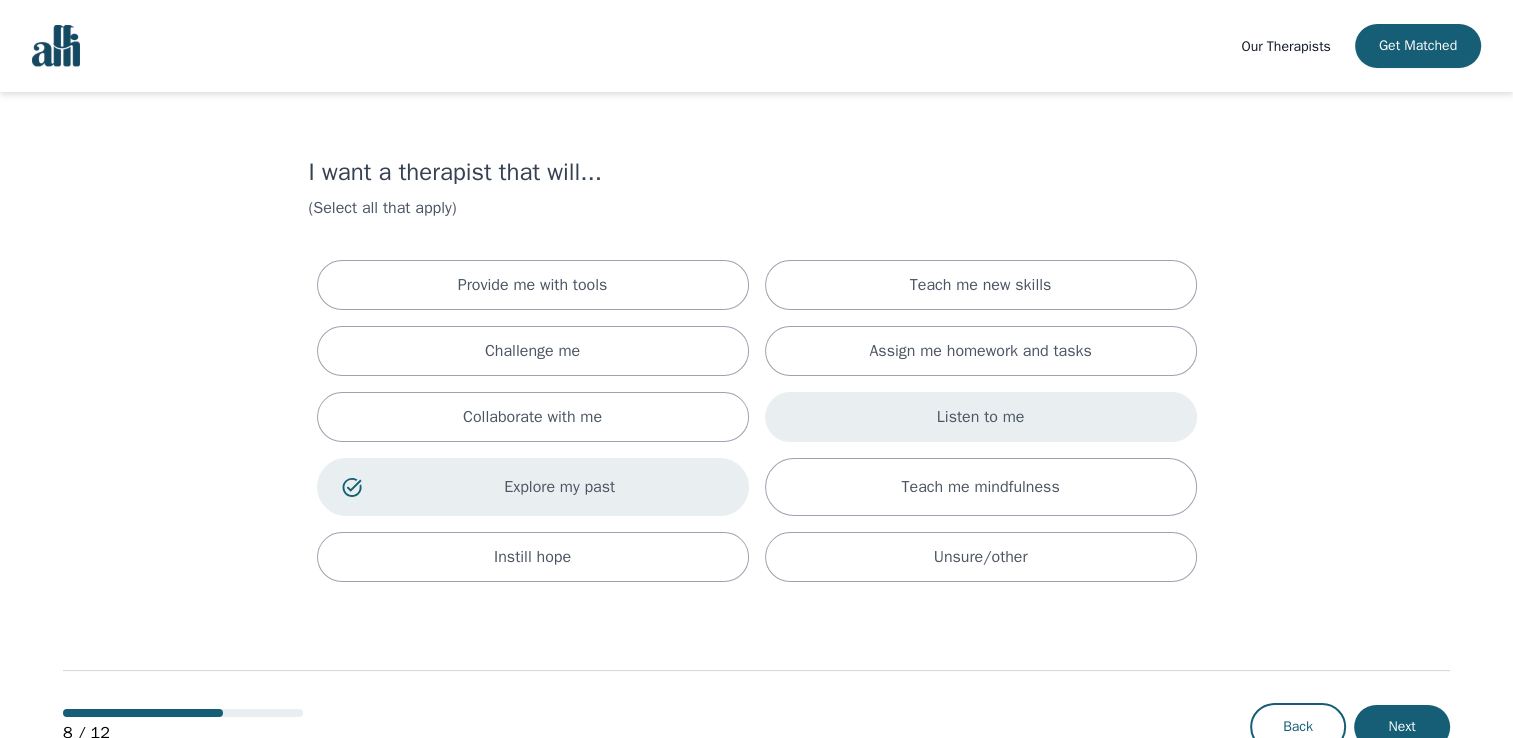 click on "Listen to me" at bounding box center (981, 417) 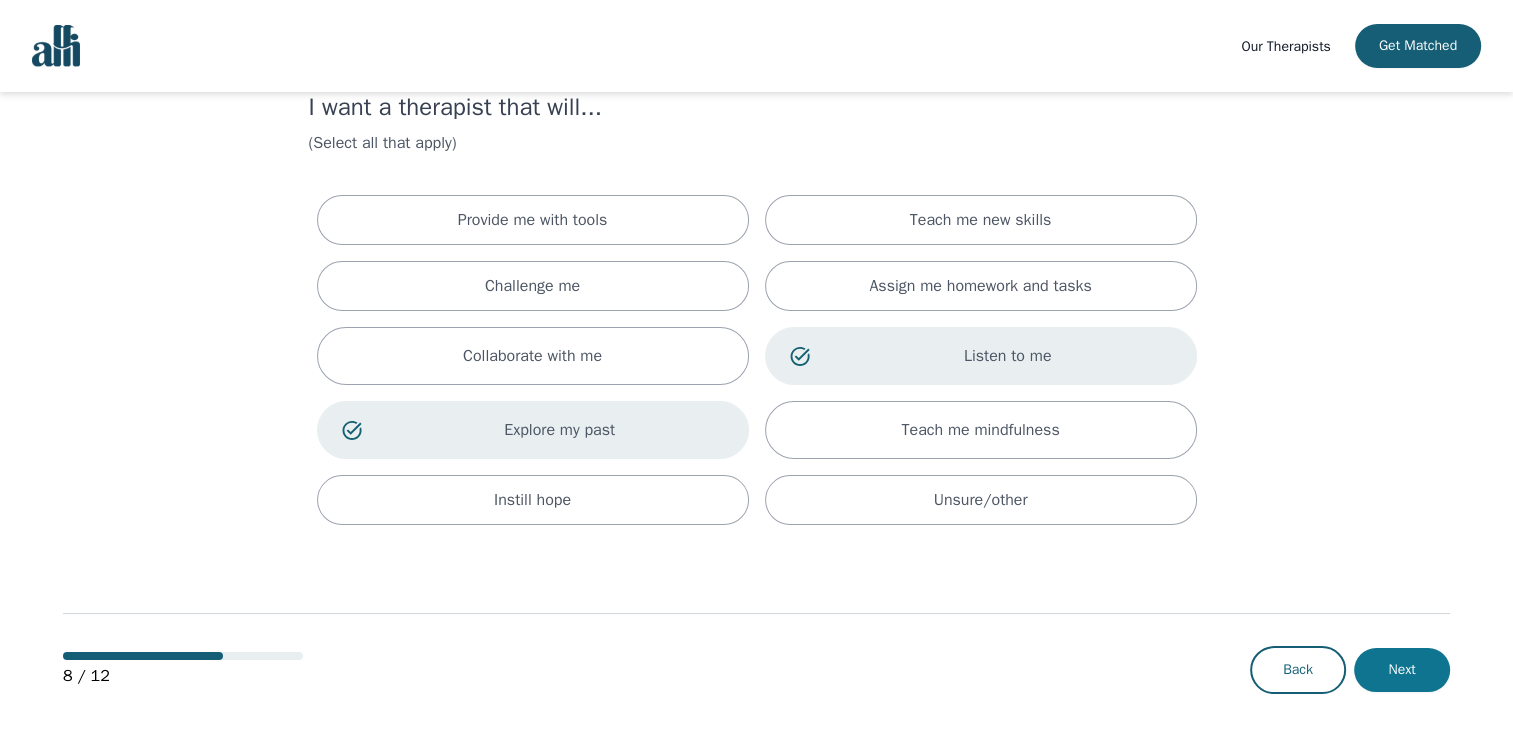 click on "Next" at bounding box center (1402, 670) 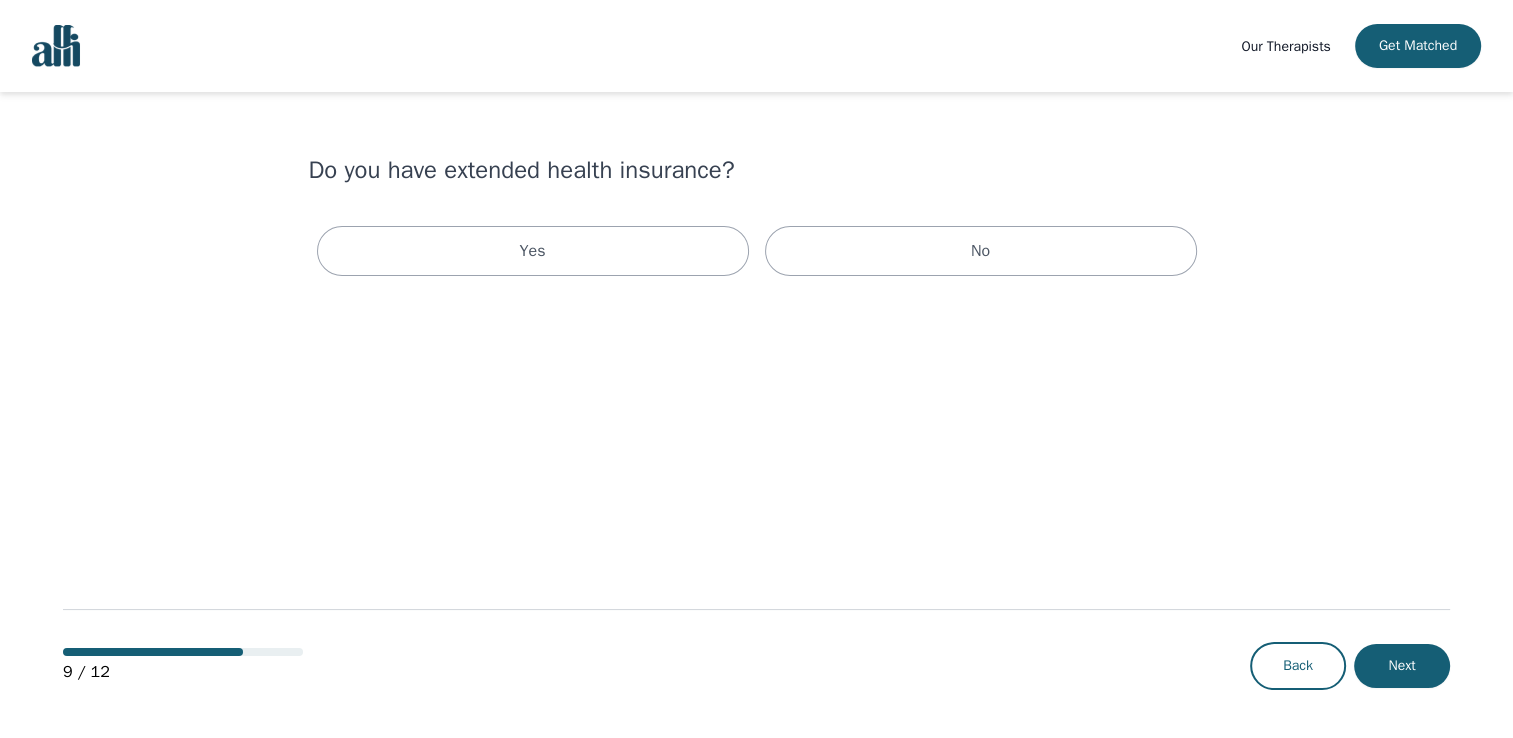 scroll, scrollTop: 0, scrollLeft: 0, axis: both 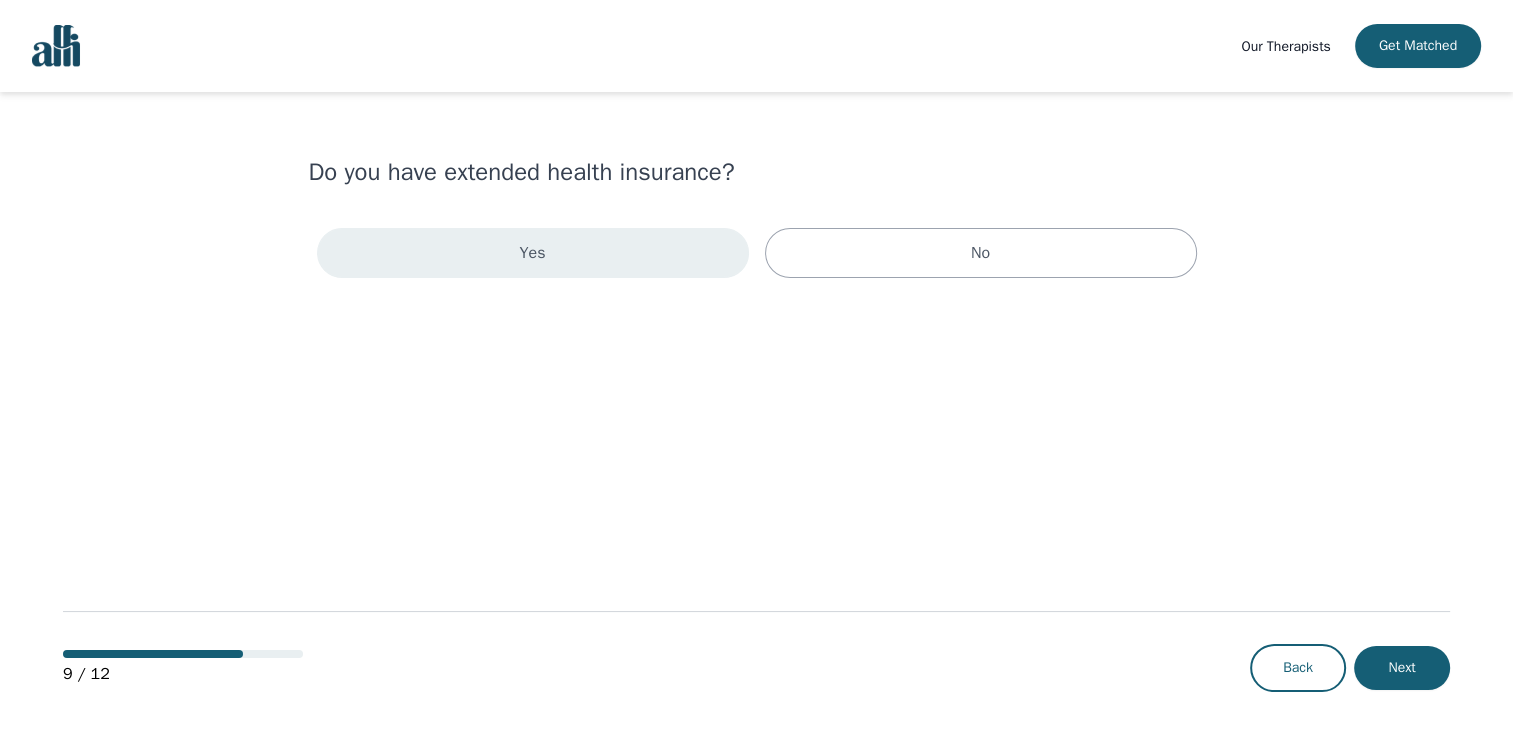 click on "Yes" at bounding box center (533, 253) 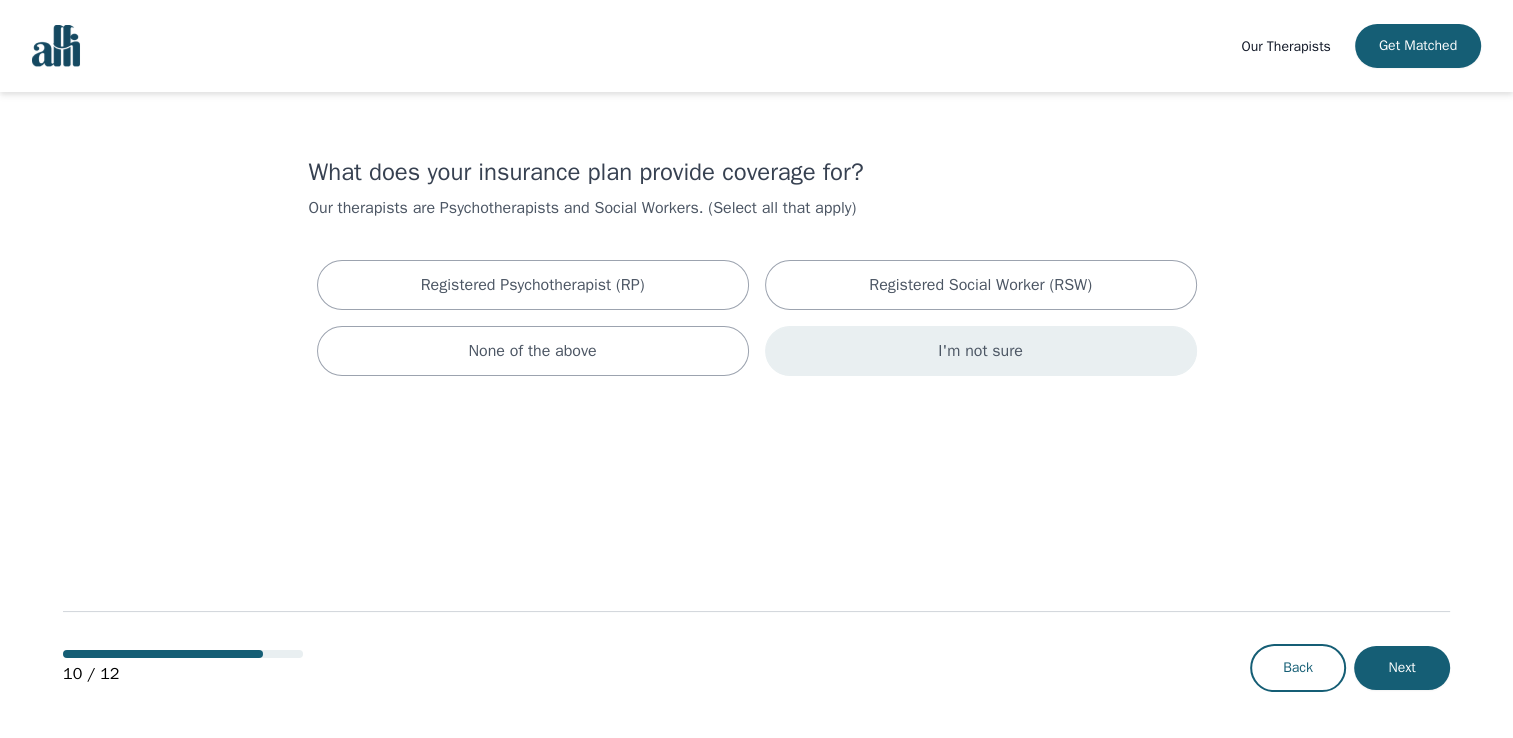 click on "I'm not sure" at bounding box center [981, 351] 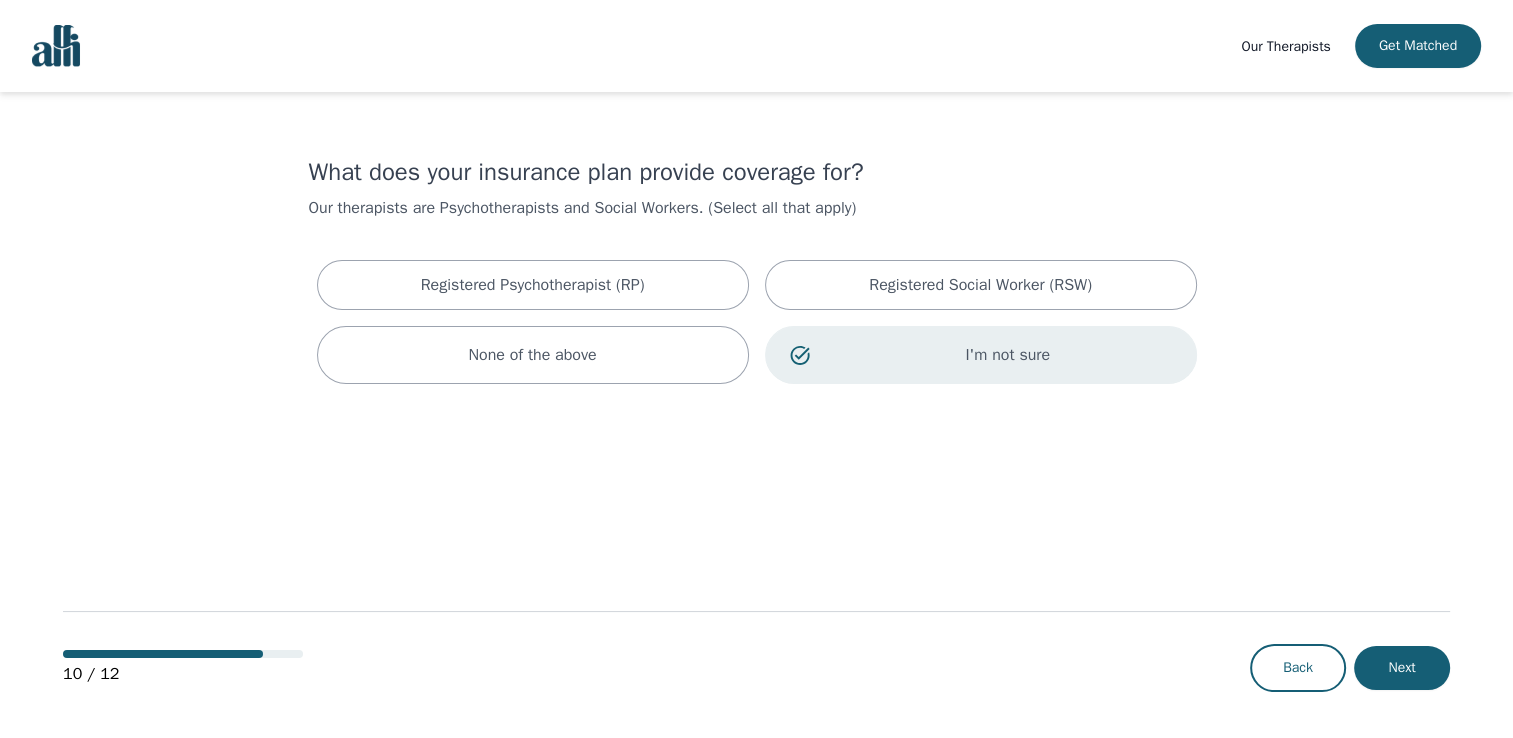click on "10 / 12 Back Next" at bounding box center (756, 635) 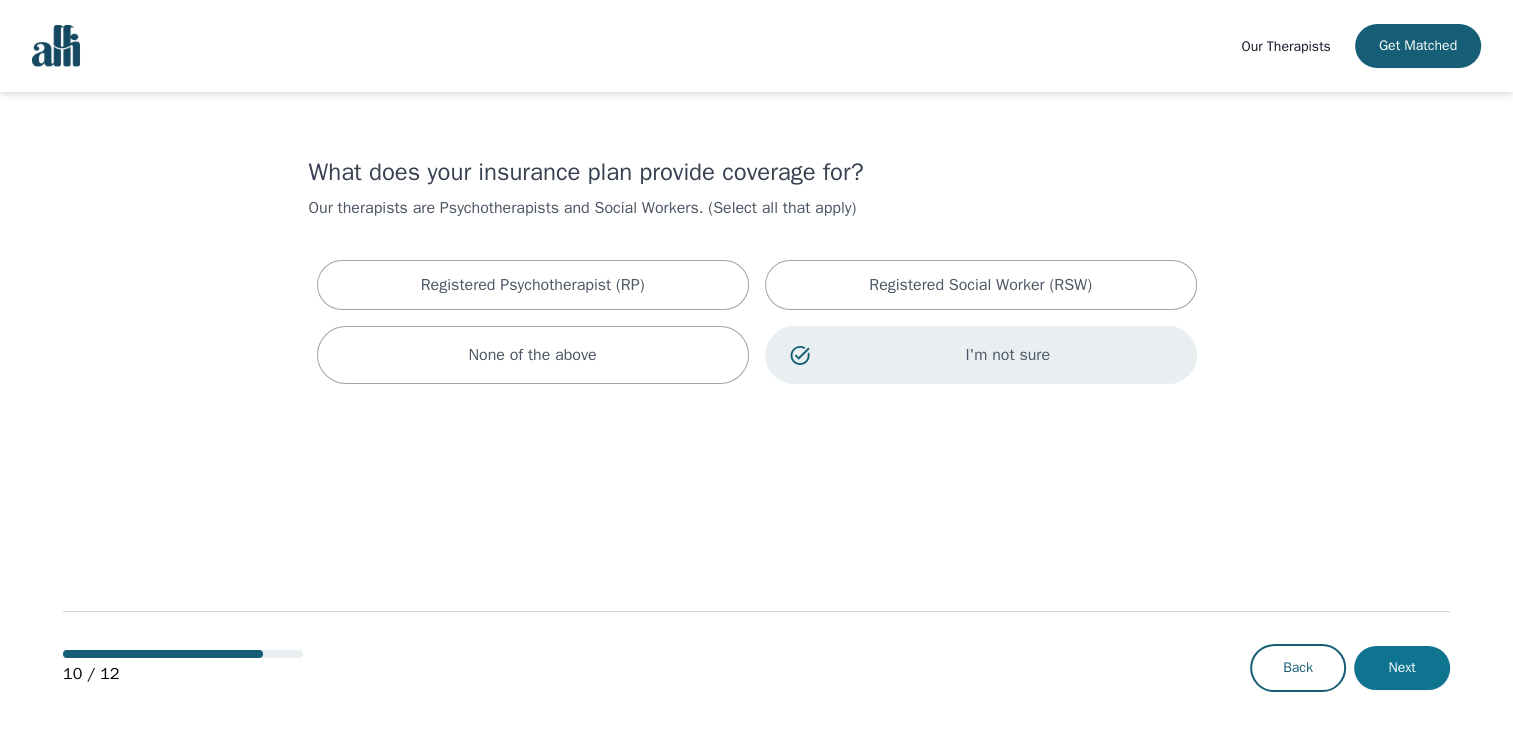 click on "Next" at bounding box center (1402, 668) 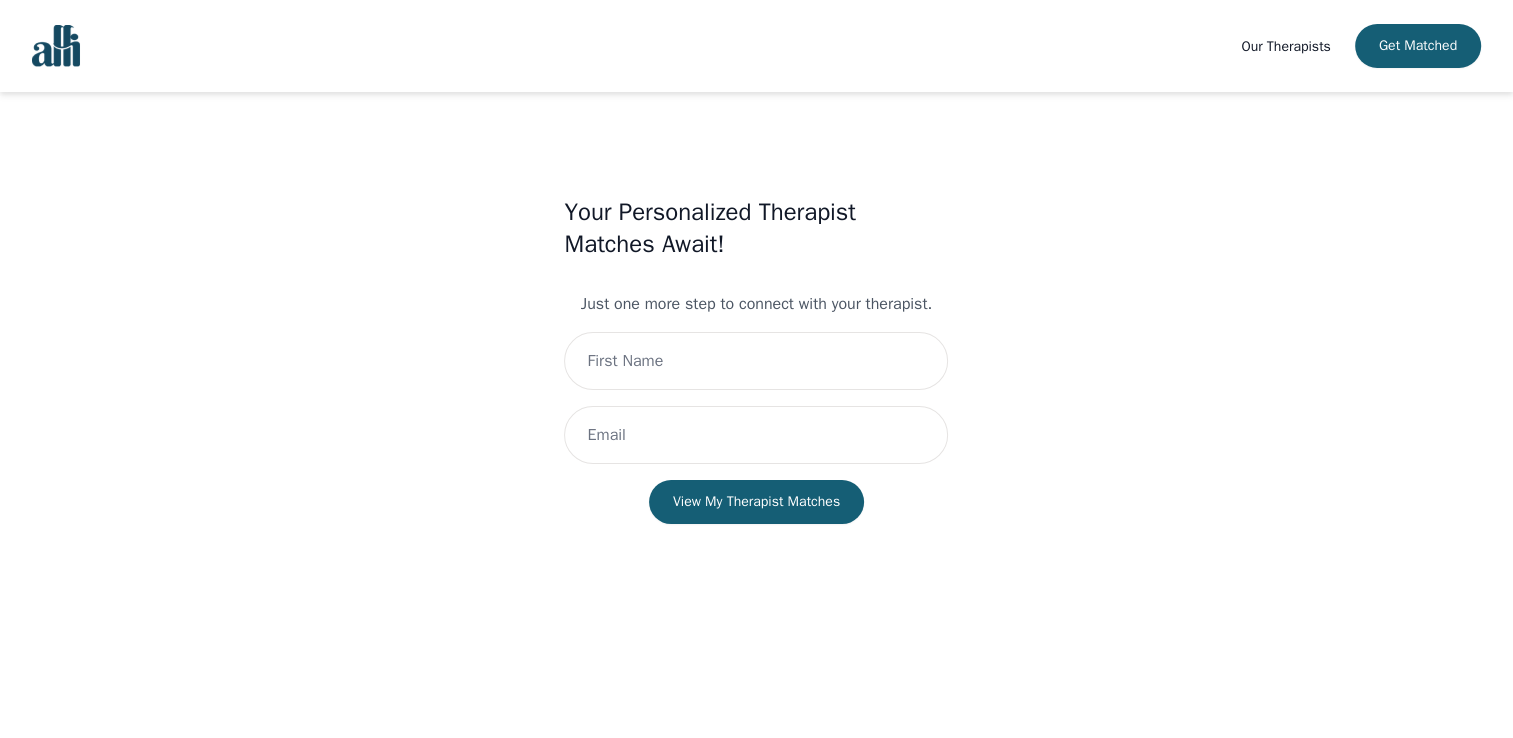 click on "Our Therapists Get Matched" at bounding box center [756, 46] 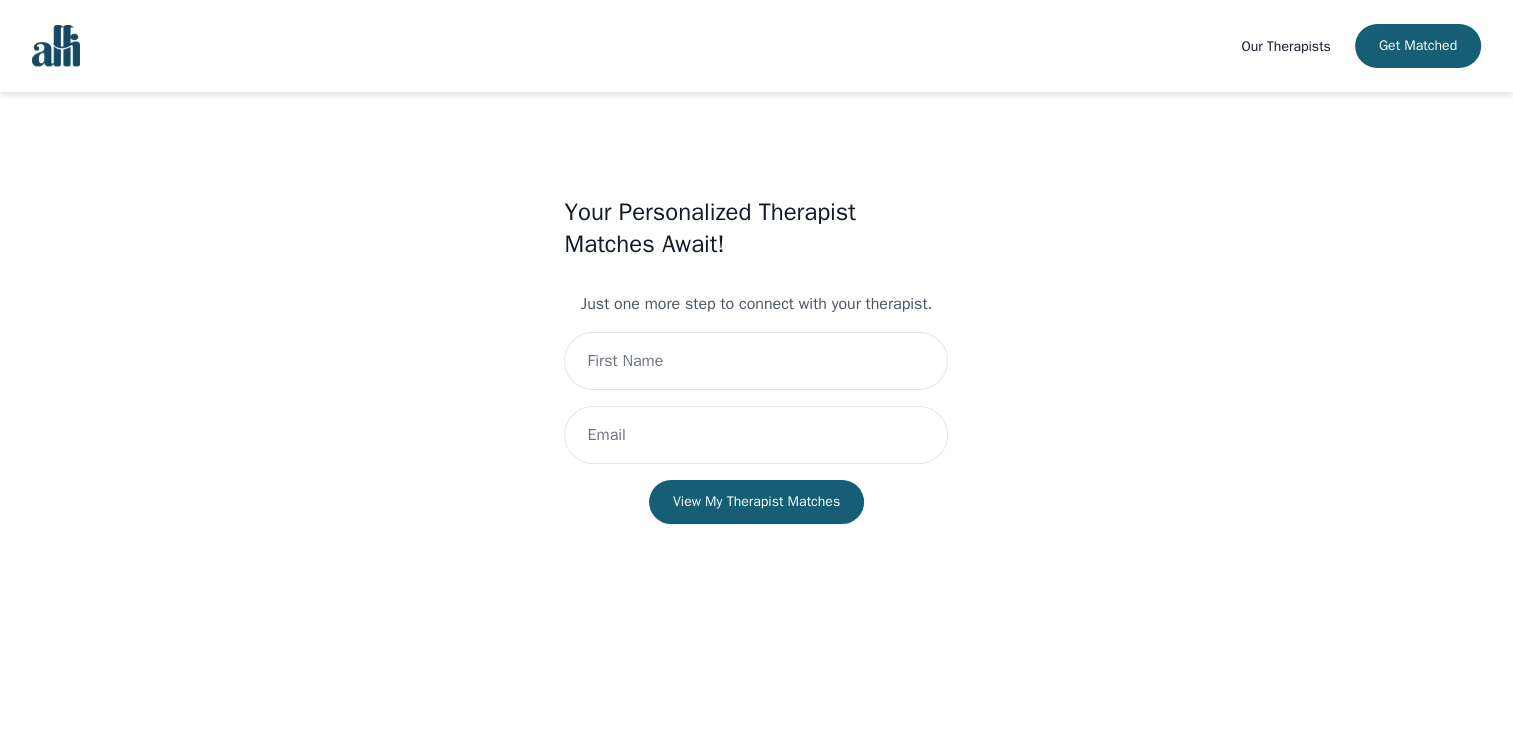 click at bounding box center (56, 46) 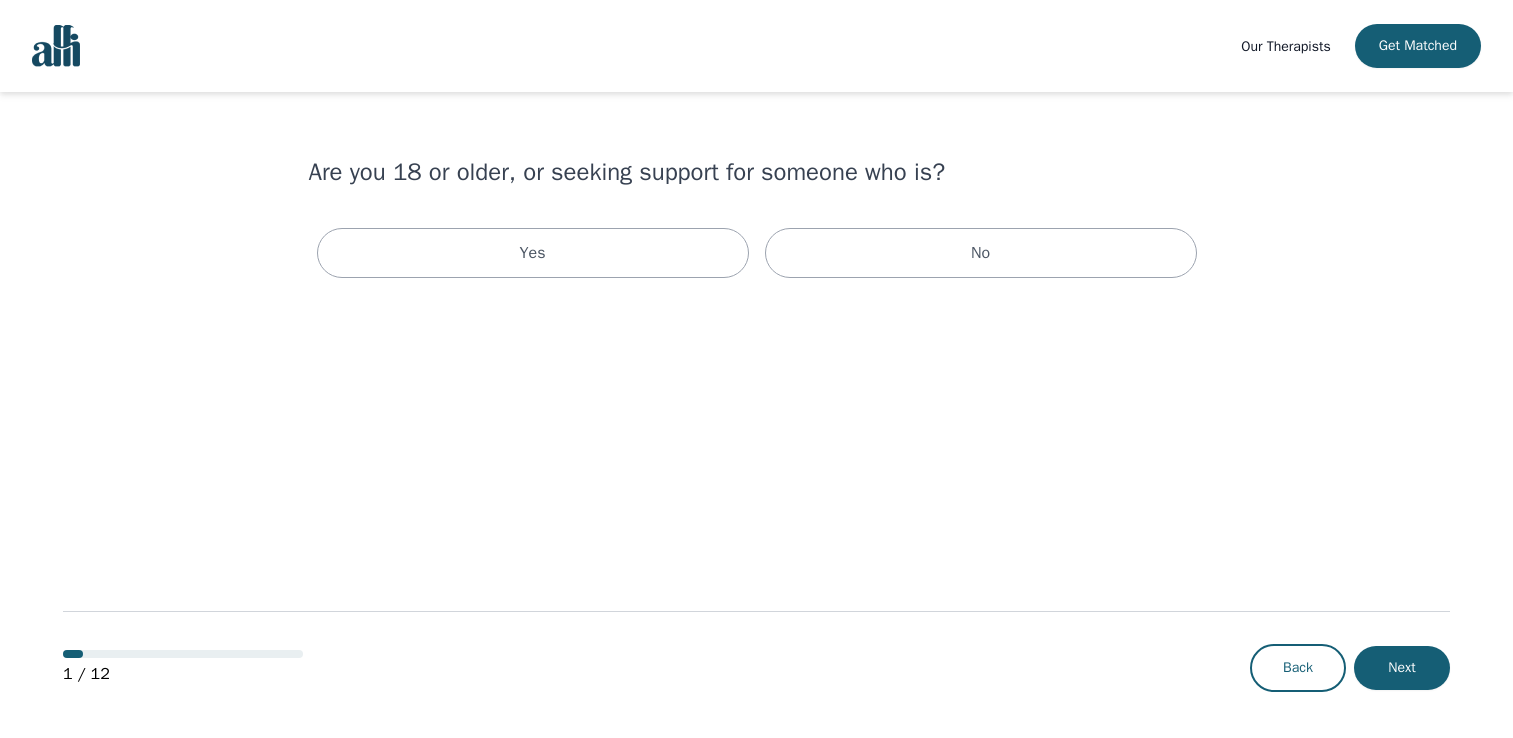 scroll, scrollTop: 0, scrollLeft: 0, axis: both 